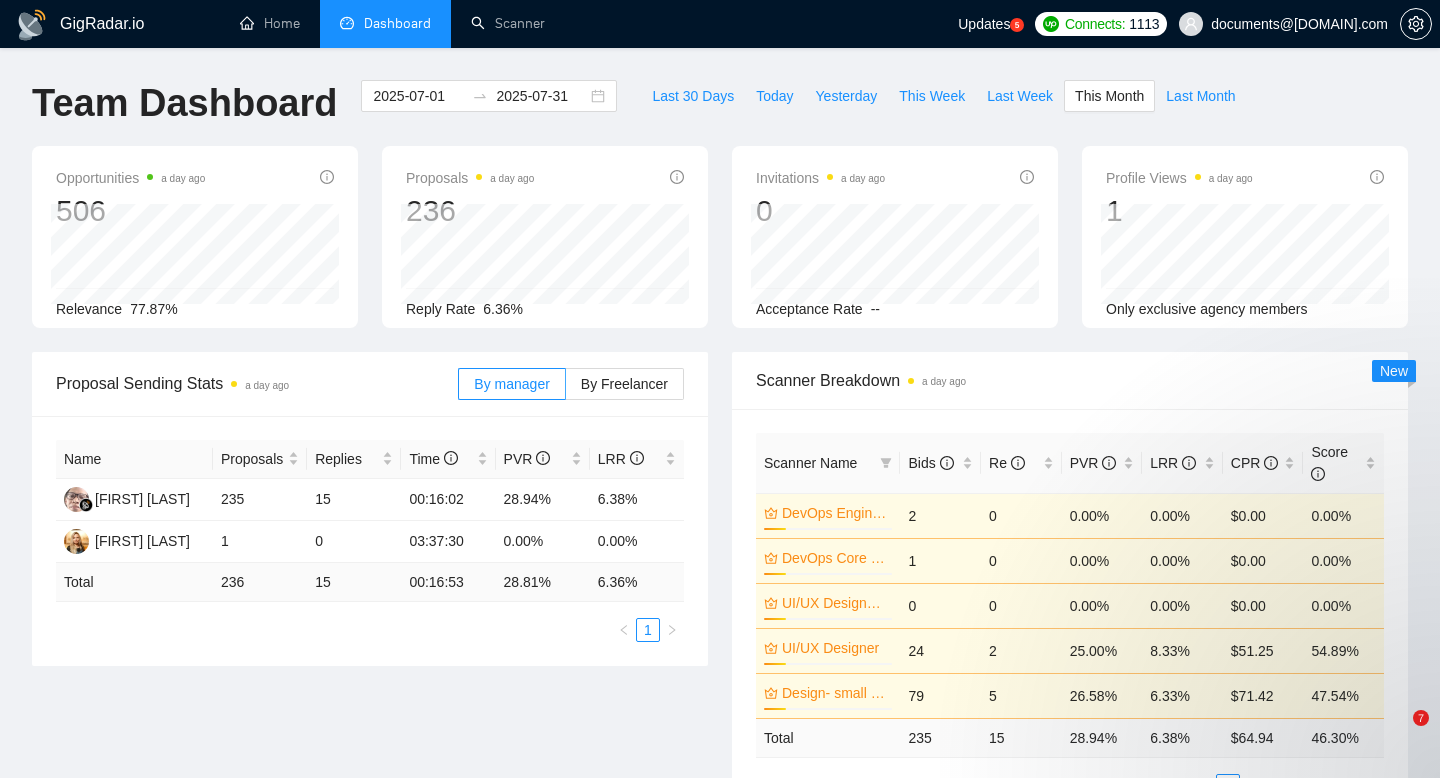 click on "GigRadar.io Home Dashboard Scanner Updates
5
Connects: 1113 documents@[DOMAIN].com Team Dashboard 2025-07-01 2025-07-31 Last 30 Days Today Yesterday This Week Last Week This Month Last Month Opportunities a day ago 506   2025-07-26
Relevant 8
Irrelevant 5 Relevance 77.87% Proposals a day ago 236   Reply Rate 6.36% Invitations a day ago 0   Acceptance Rate -- Profile Views a day ago 1   Only exclusive agency members Proposal Sending Stats a day ago By manager By Freelancer Name Proposals Replies Time   PVR   LRR   [FIRST] [LAST] 235 15 00:16:02 28.94% 6.38% [FIRST] [LAST] 1 0 03:37:30 0.00% 0.00% Total 236 15 00:16:53 28.81 % 6.36 % 1 Scanner Breakdown a day ago Scanner Name Bids   Re   PVR   LRR   CPR   Score   DevOps Engineering 17% 2 0 0.00% 0.00% $0.00 0.00% DevOps Core (no budget) 17% 1 0 0.00% 0.00% $0.00 0.00% UI/UX Designer (no budget) 17% 0 0 0.00% 0.00% $0.00 0.00% UI/UX Designer 17% 24 2 25.00% 8.33% $51.25 54.89%" at bounding box center (720, 913) 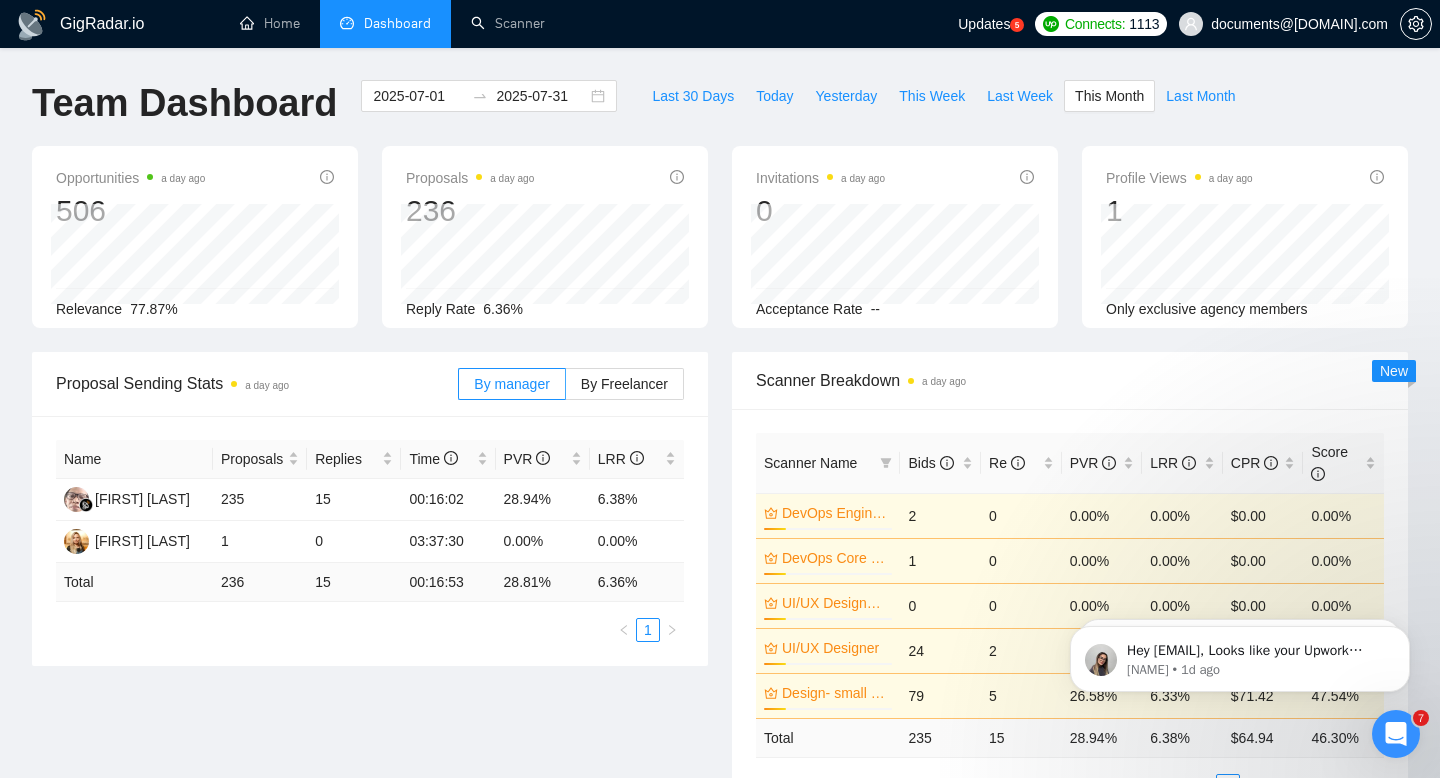 scroll, scrollTop: 0, scrollLeft: 0, axis: both 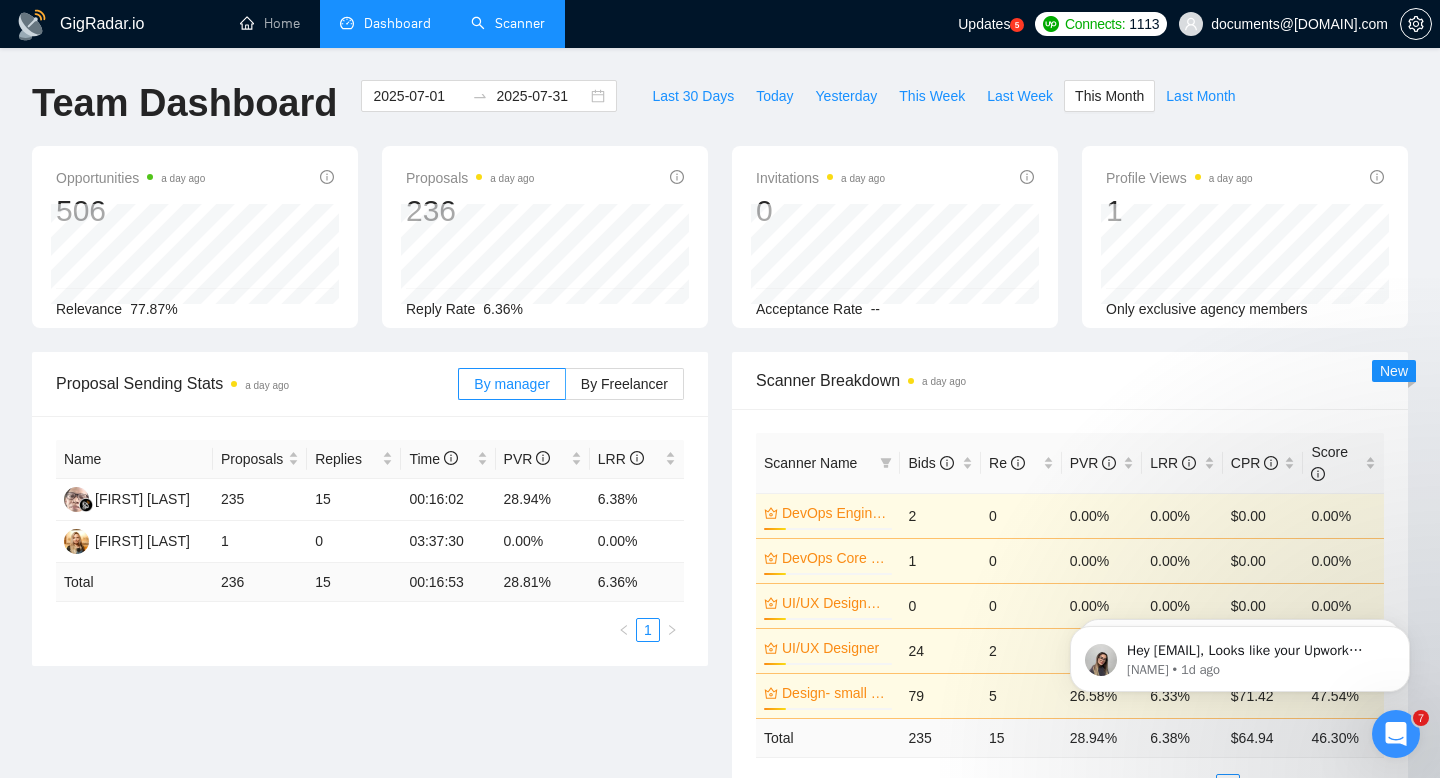 click on "Scanner" at bounding box center [508, 23] 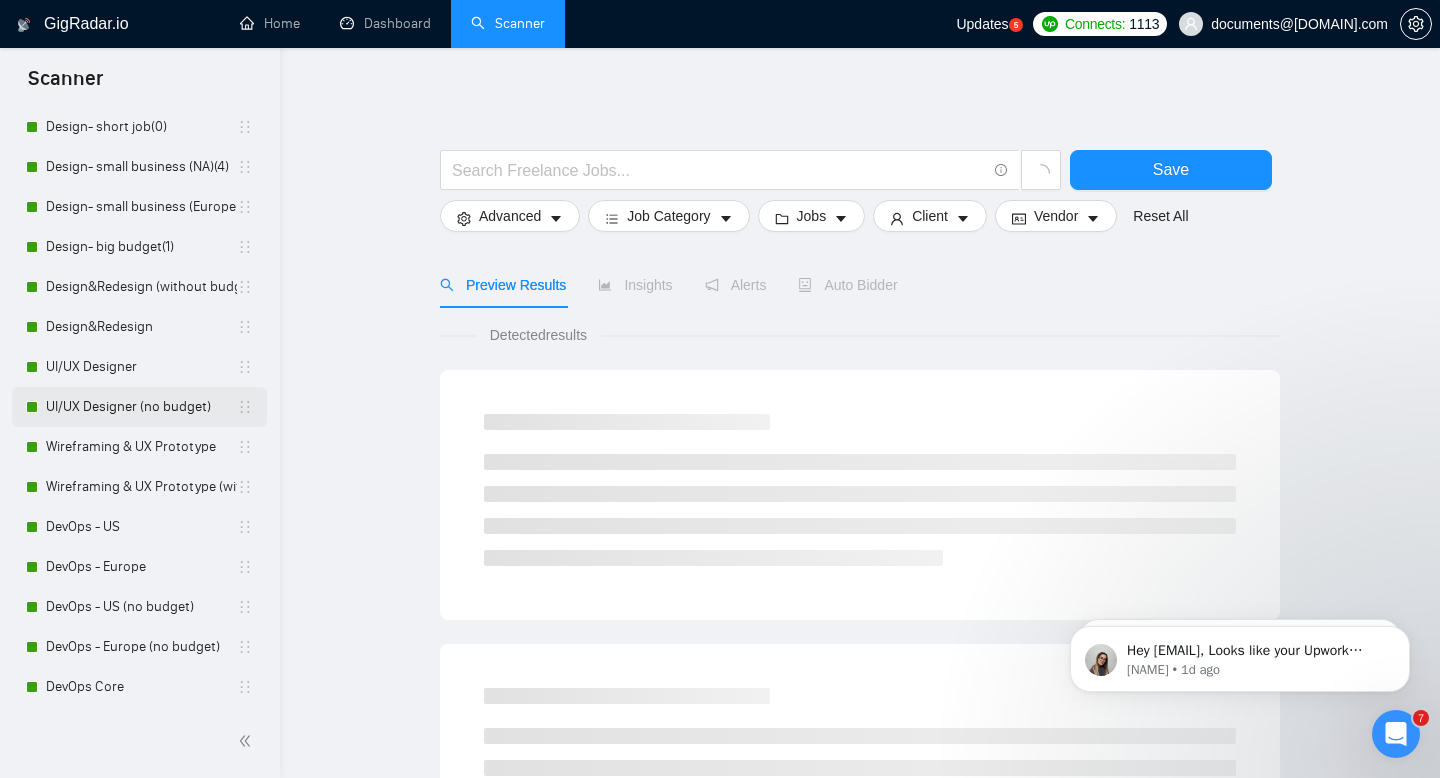 scroll, scrollTop: 377, scrollLeft: 0, axis: vertical 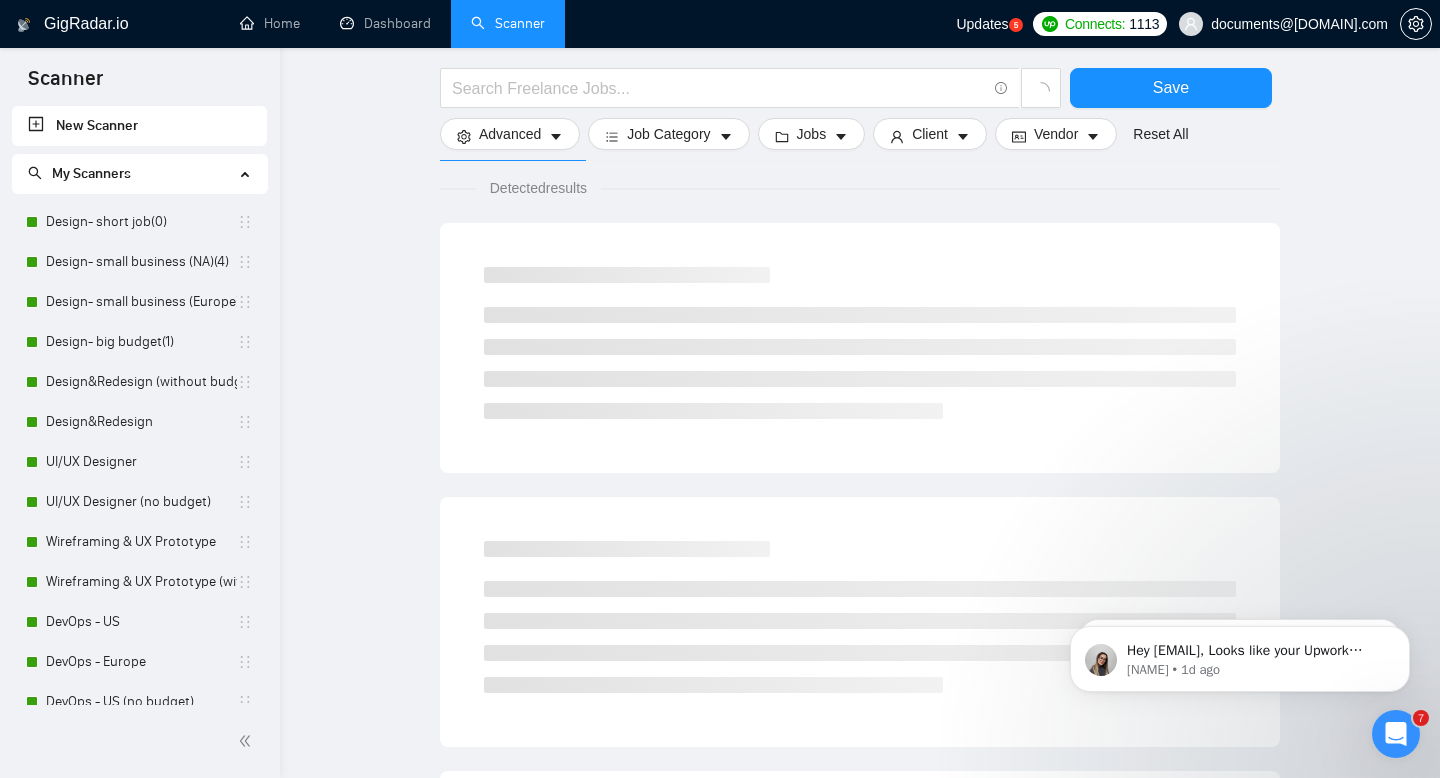 click on "New Scanner" at bounding box center [139, 126] 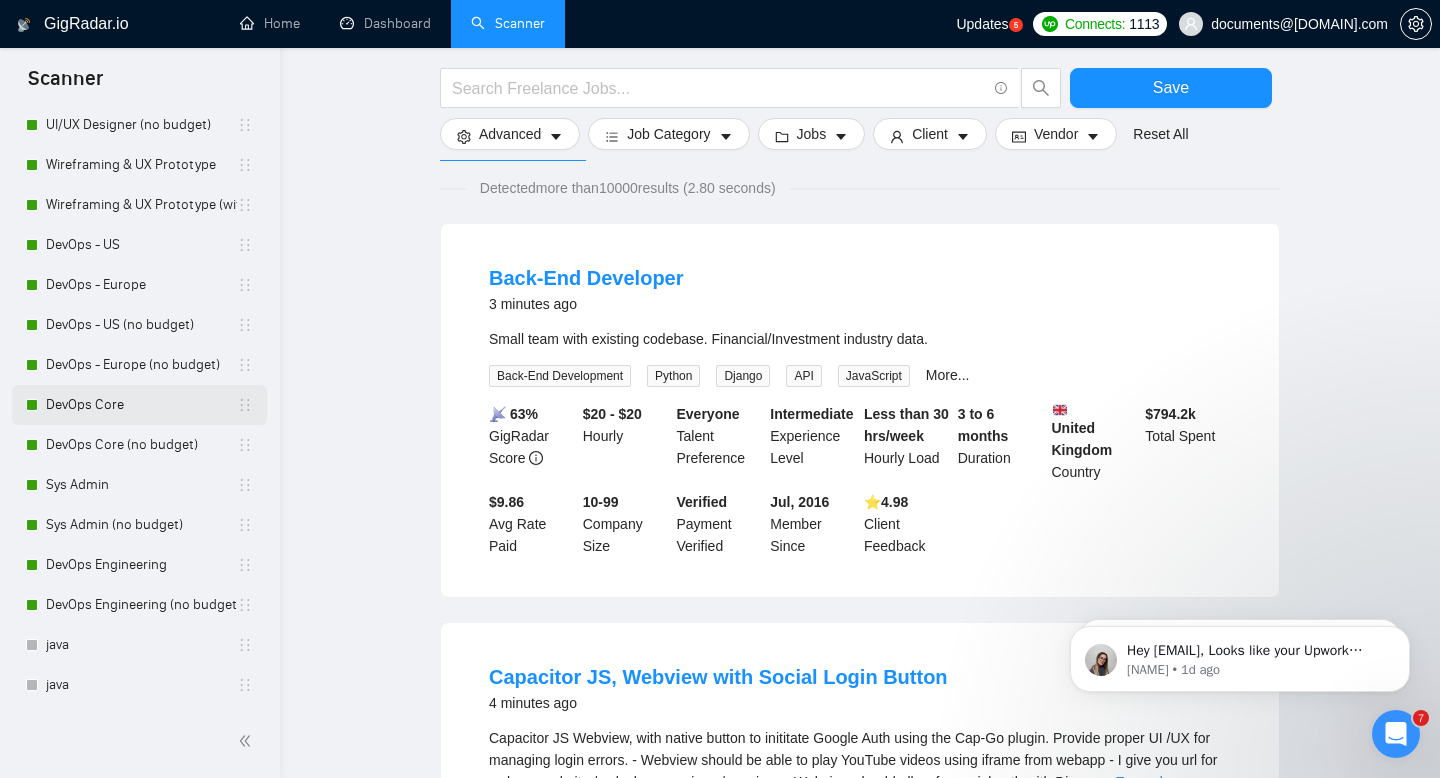 scroll, scrollTop: 0, scrollLeft: 0, axis: both 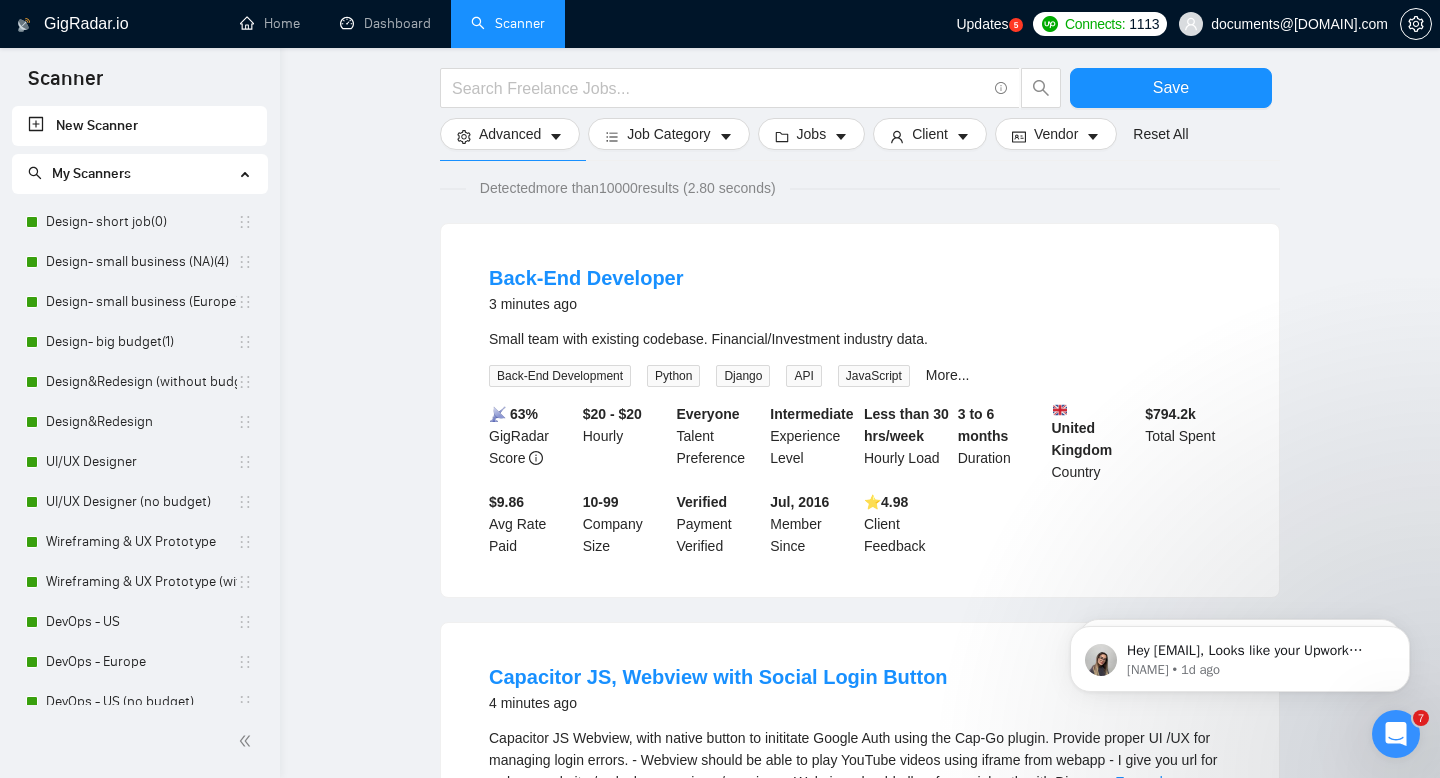 click on "New Scanner" at bounding box center (139, 126) 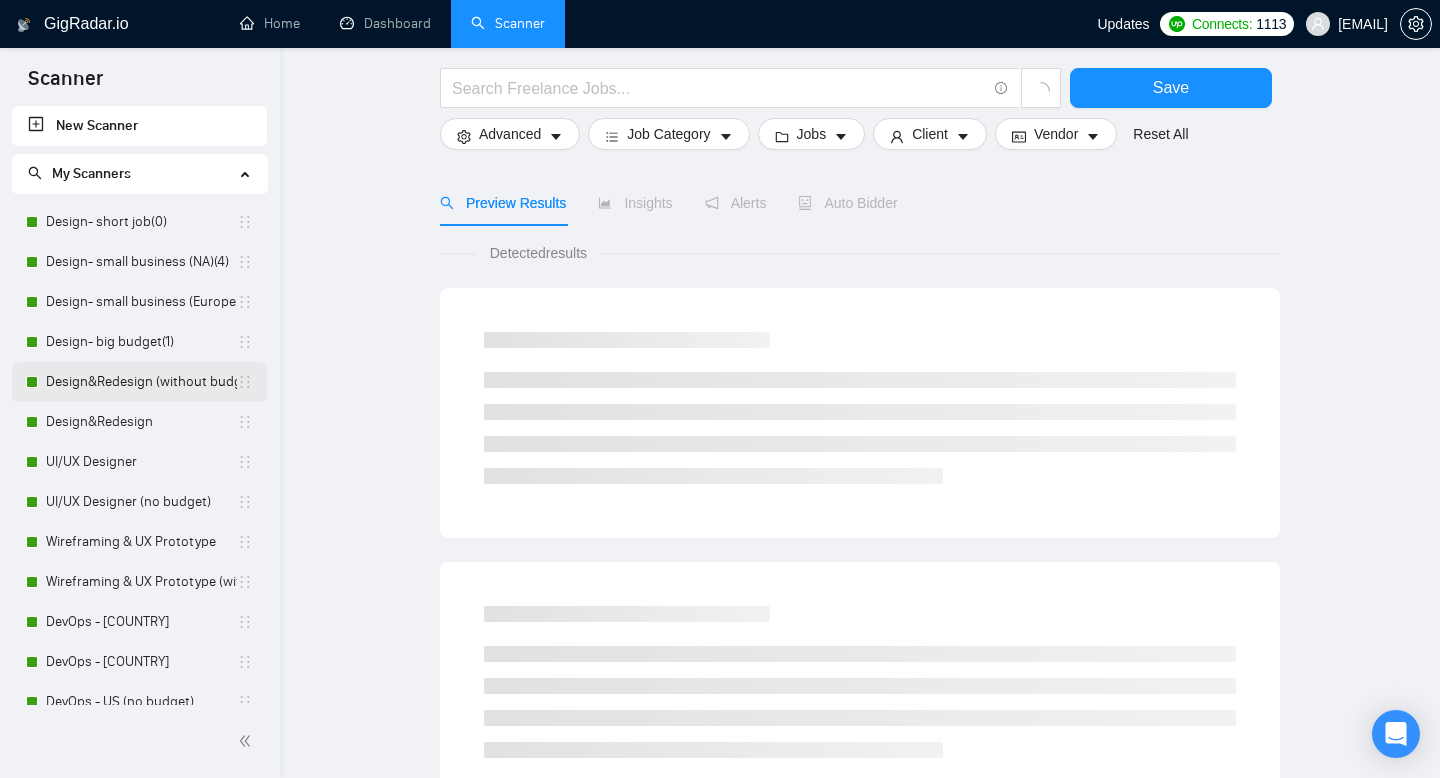 scroll, scrollTop: 147, scrollLeft: 0, axis: vertical 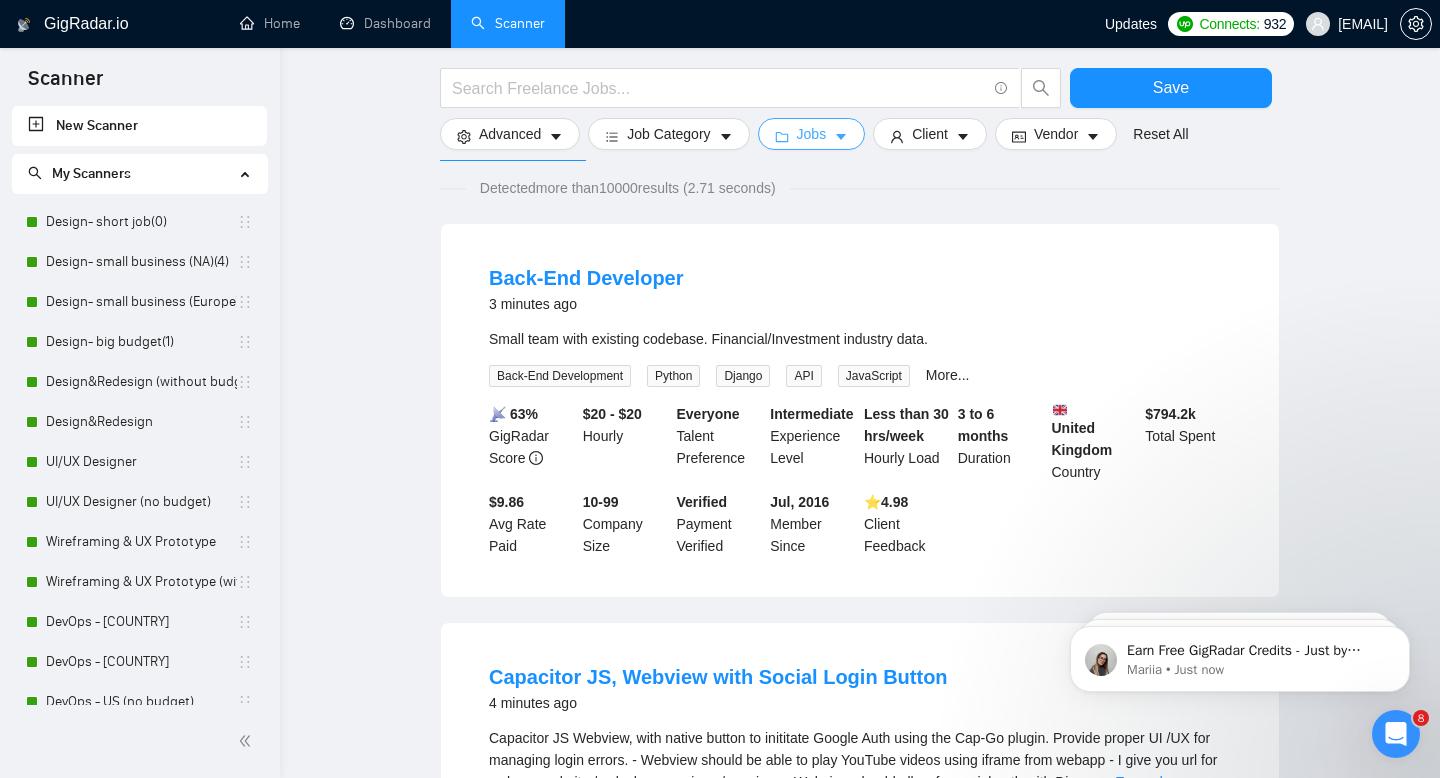 click on "Jobs" at bounding box center [812, 134] 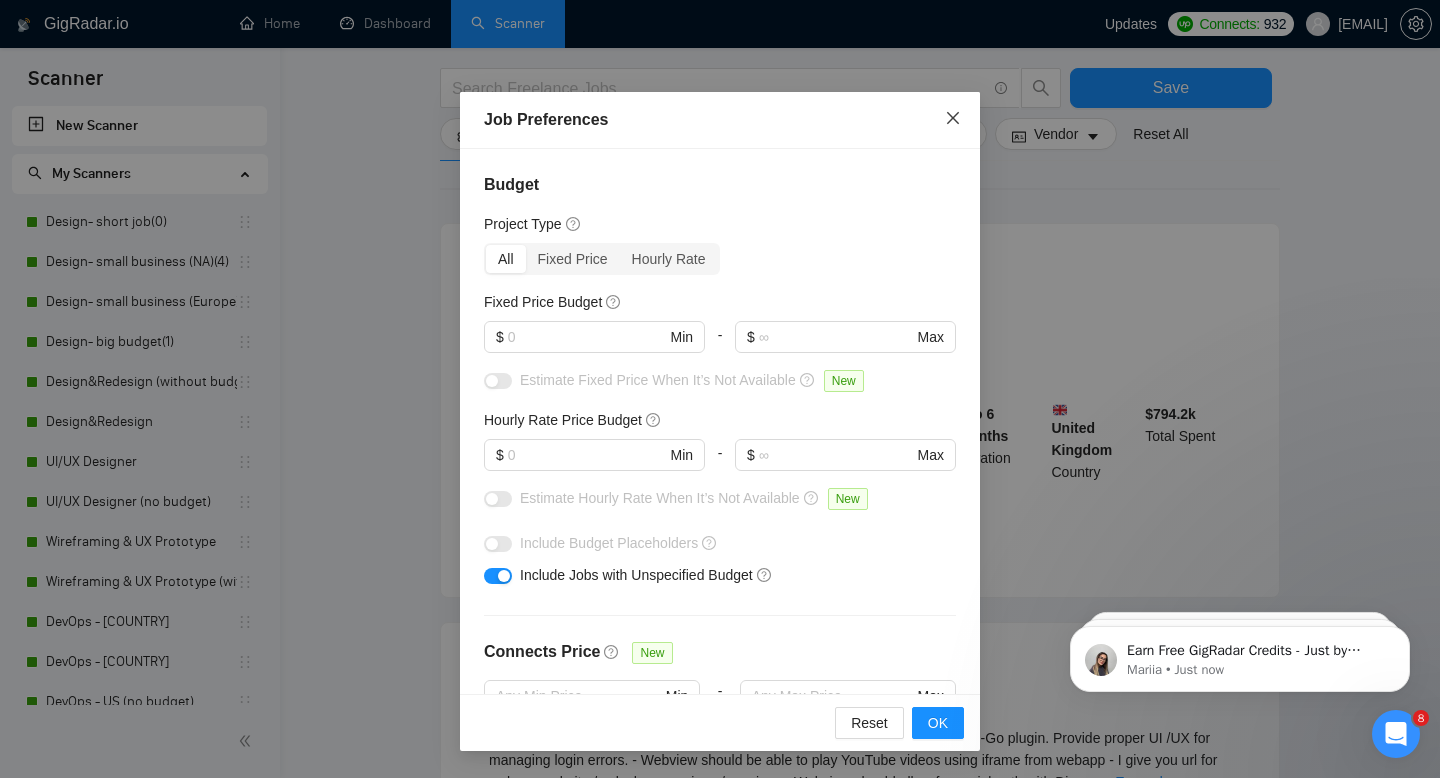 click 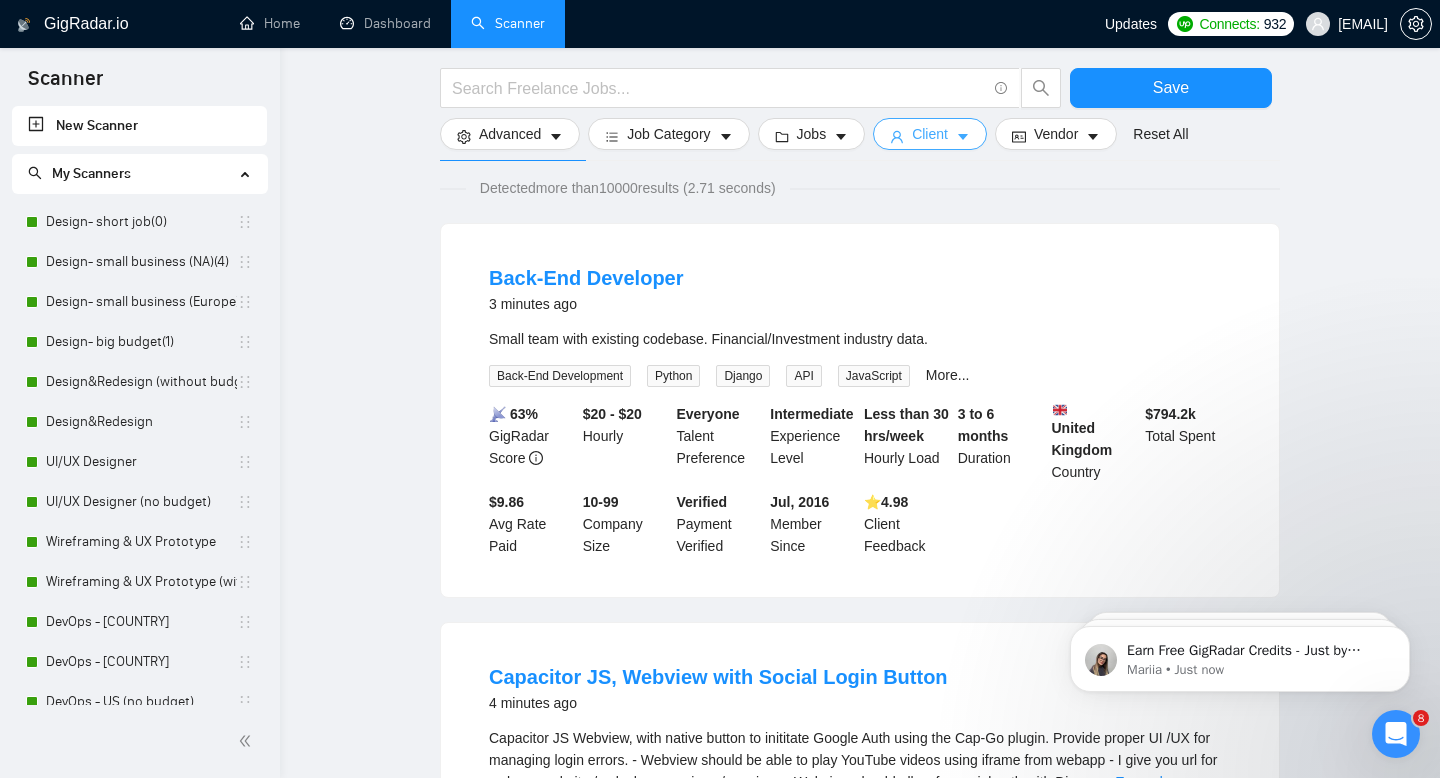 click on "Client" at bounding box center [930, 134] 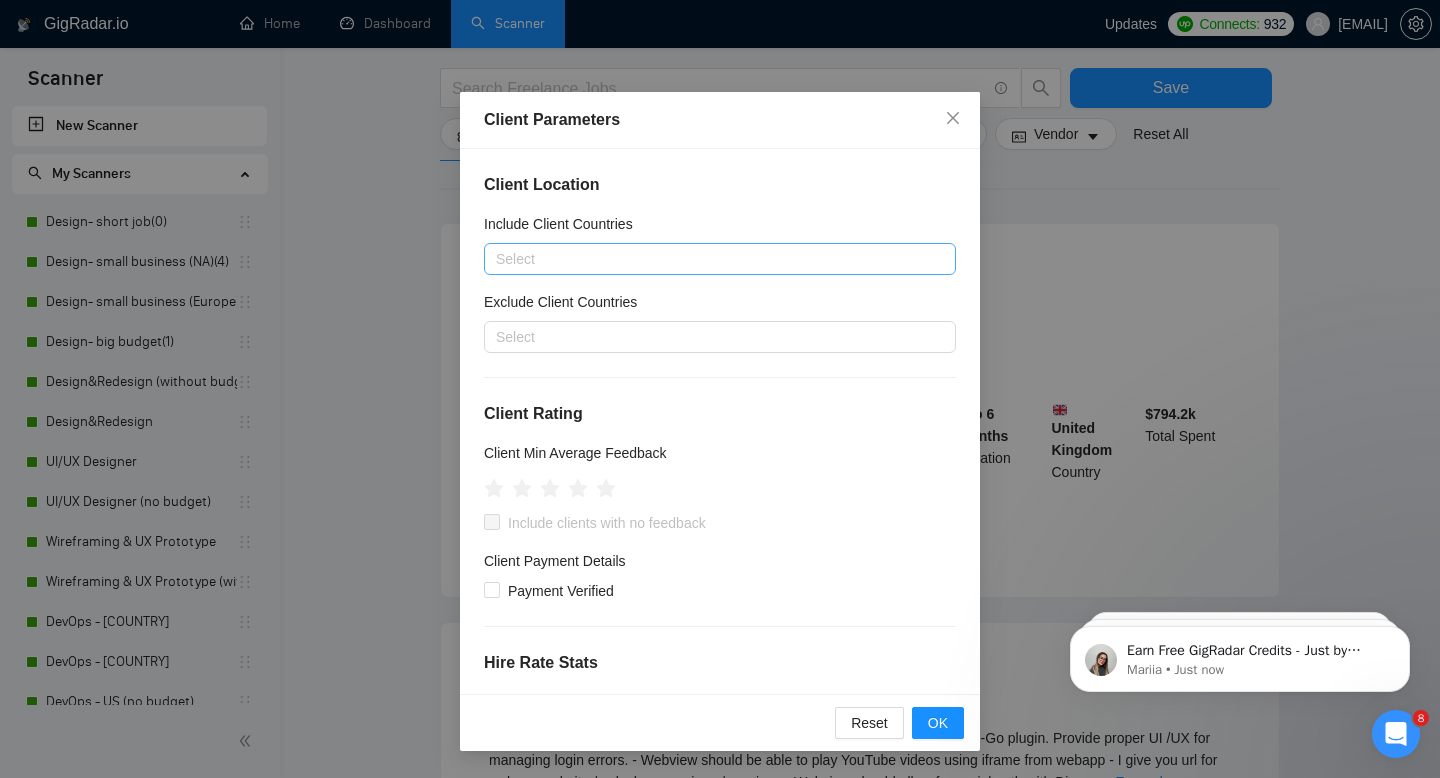 click at bounding box center [710, 259] 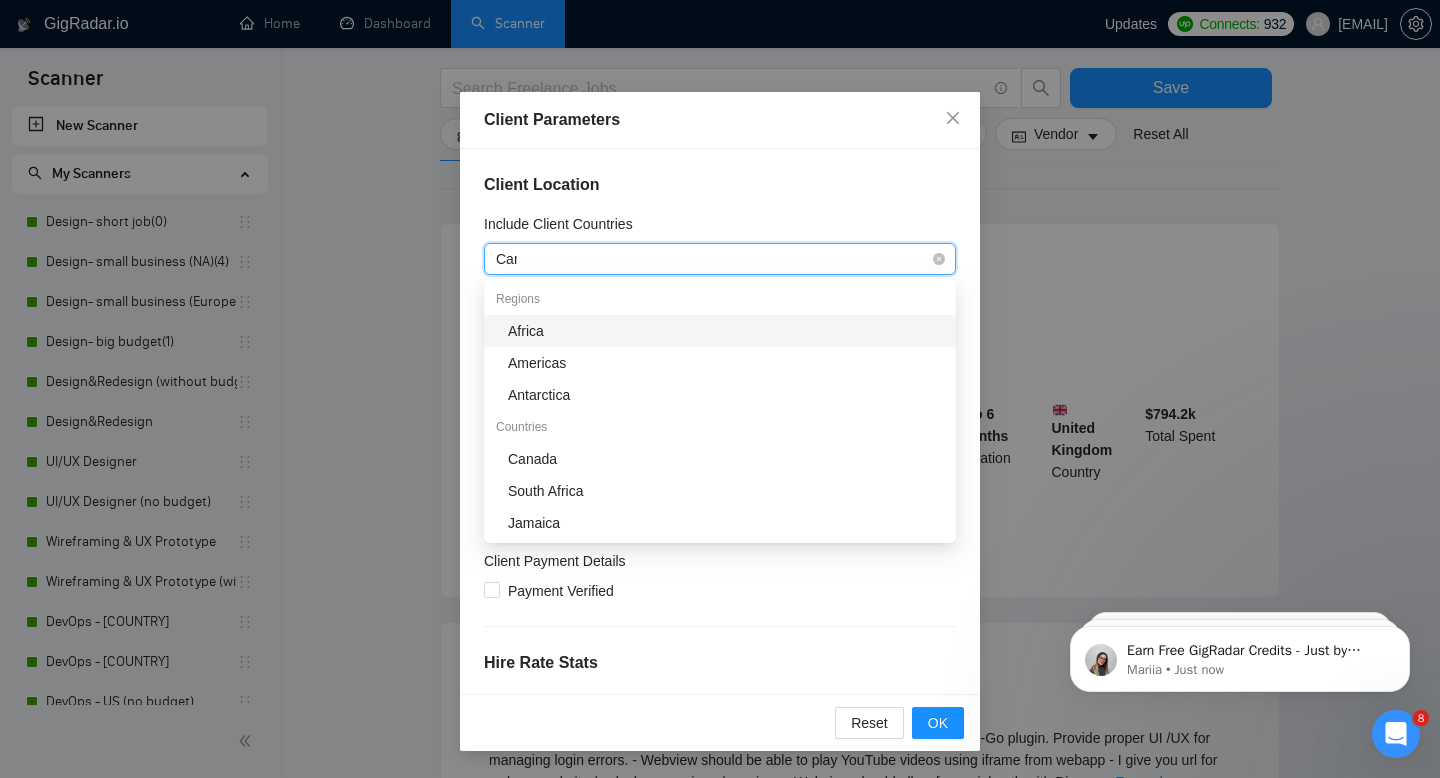 type on "Cana" 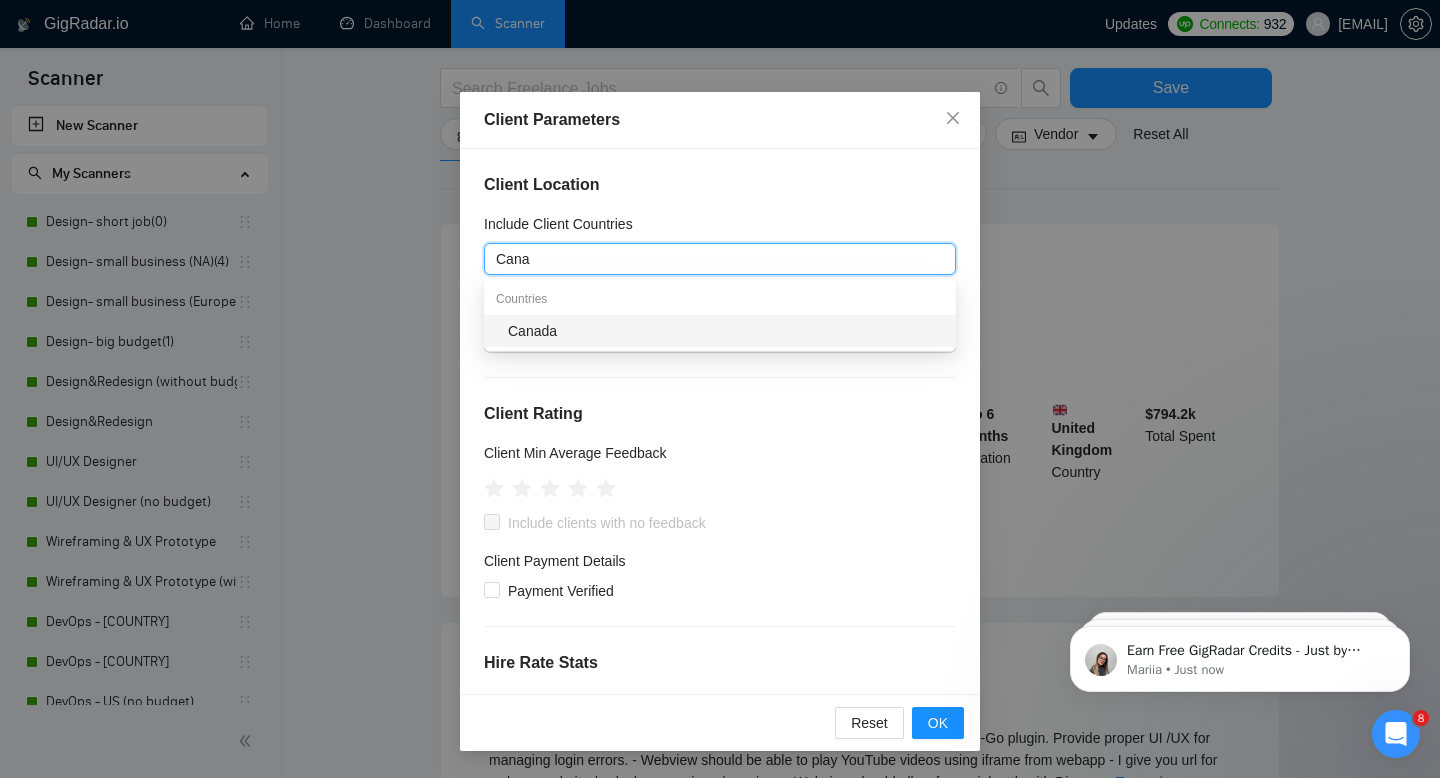 click on "Canada" at bounding box center (726, 331) 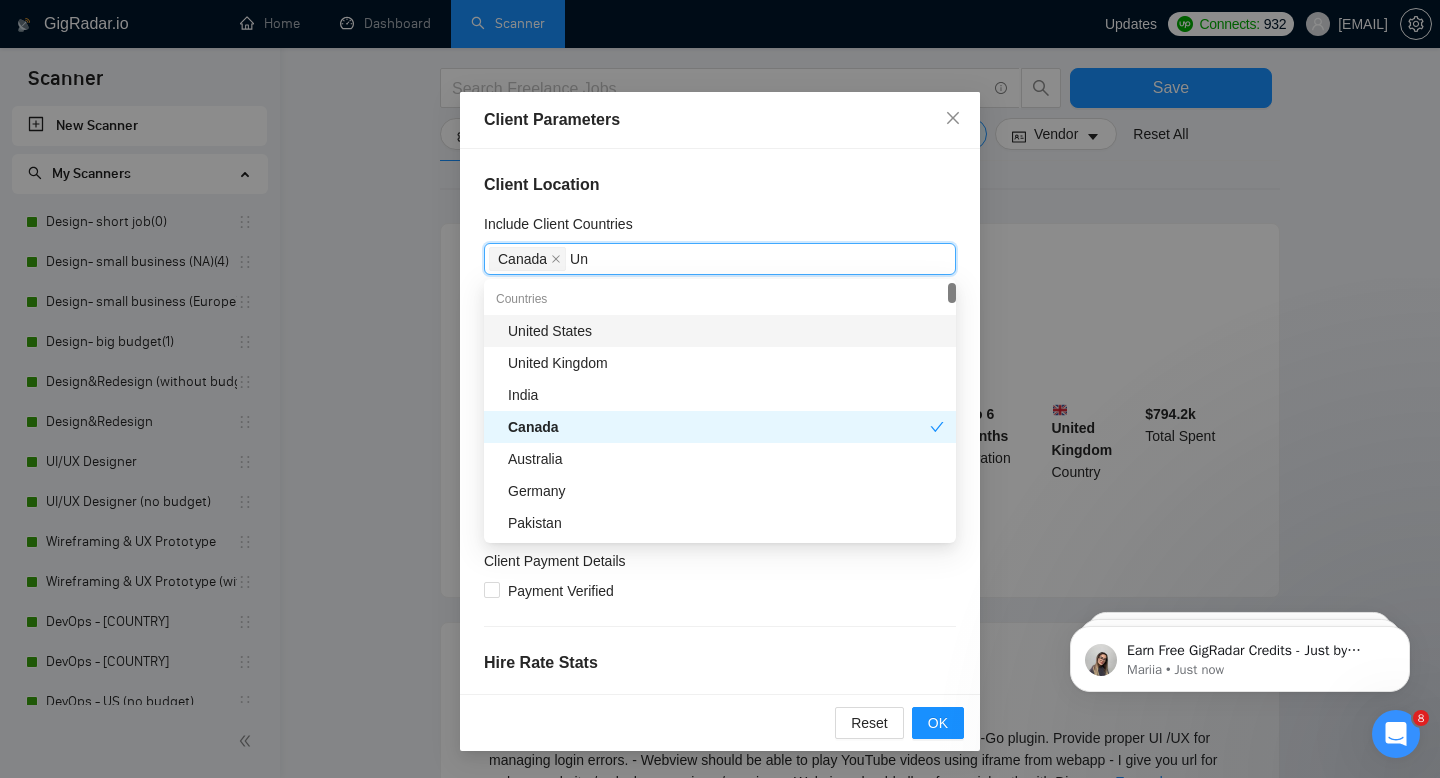 type on "Uni" 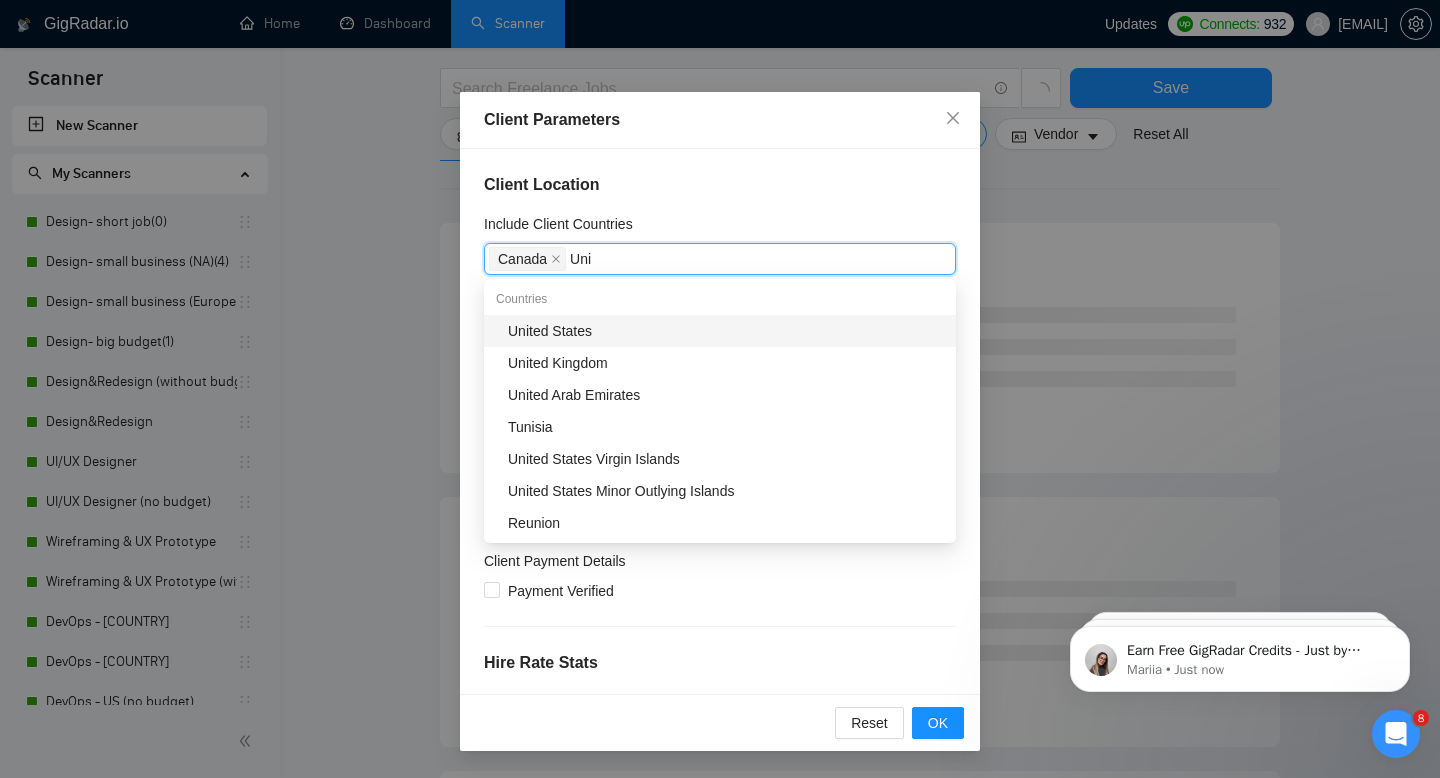 click on "United States" at bounding box center (726, 331) 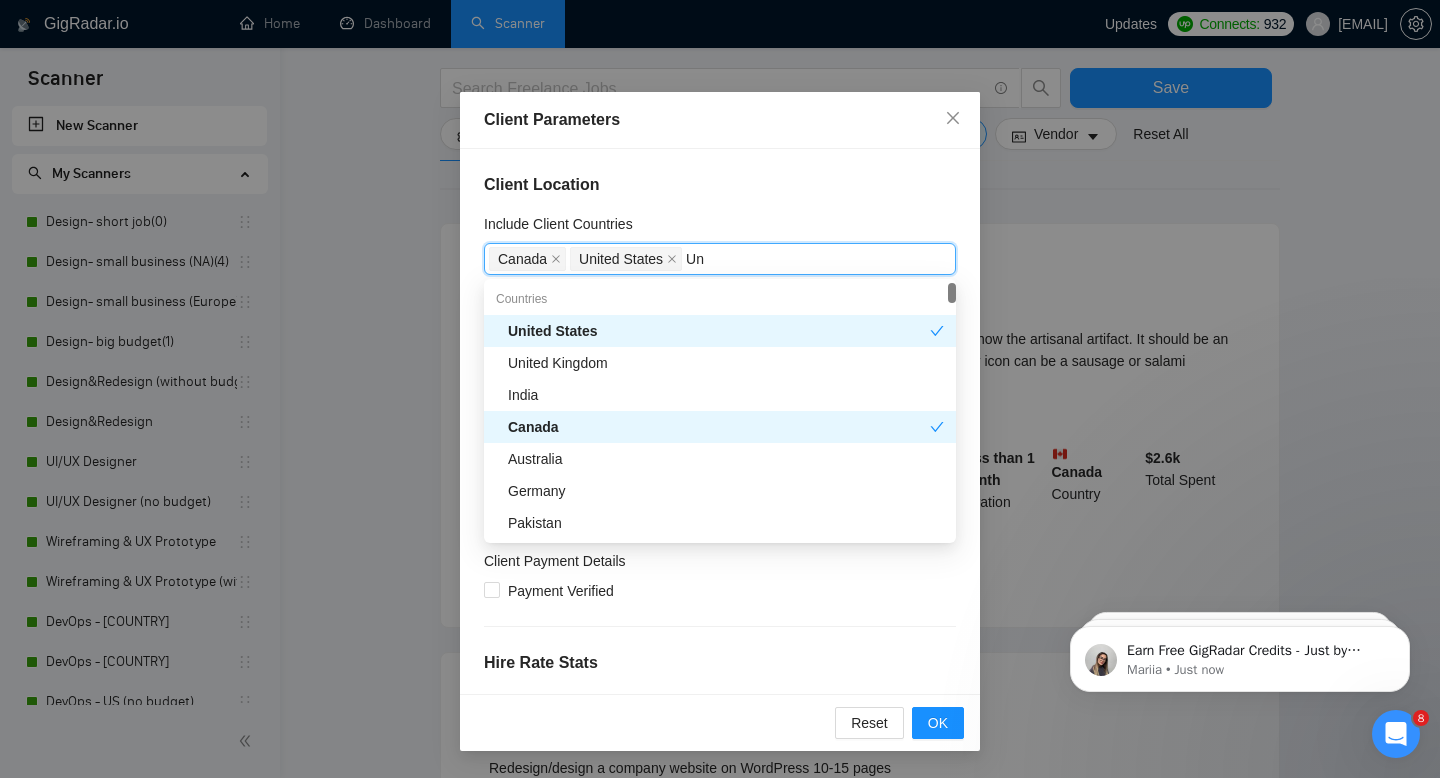 type on "Uni" 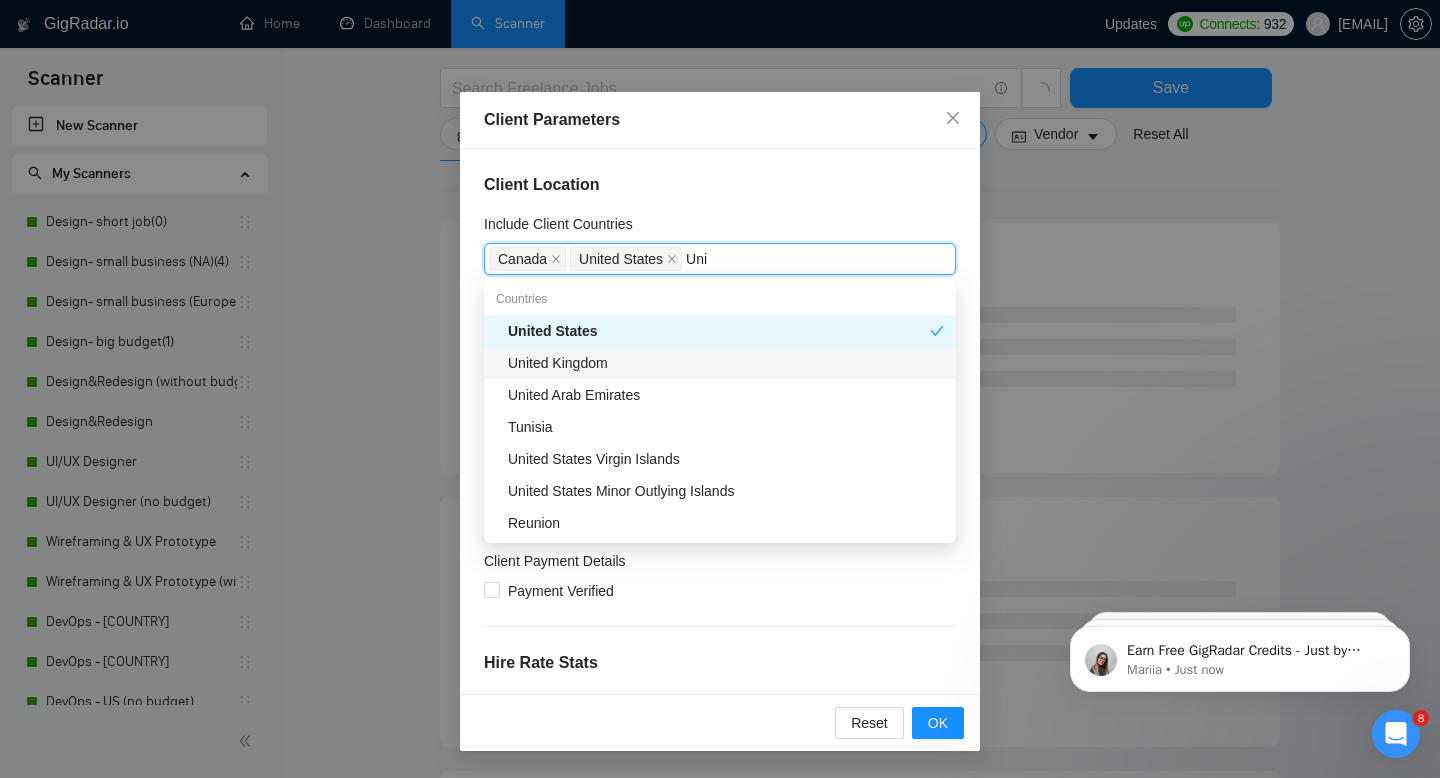 click on "United Kingdom" at bounding box center (726, 363) 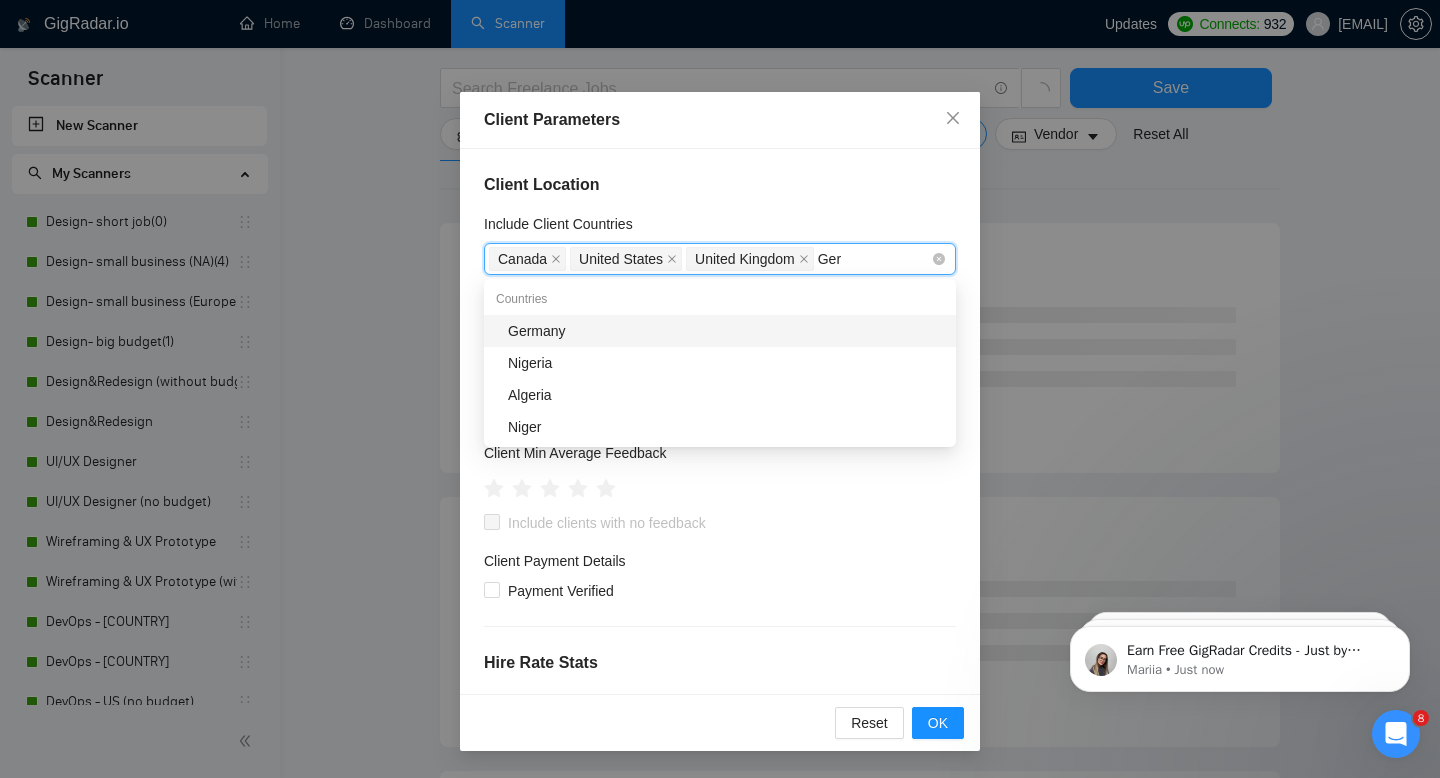 type on "Germ" 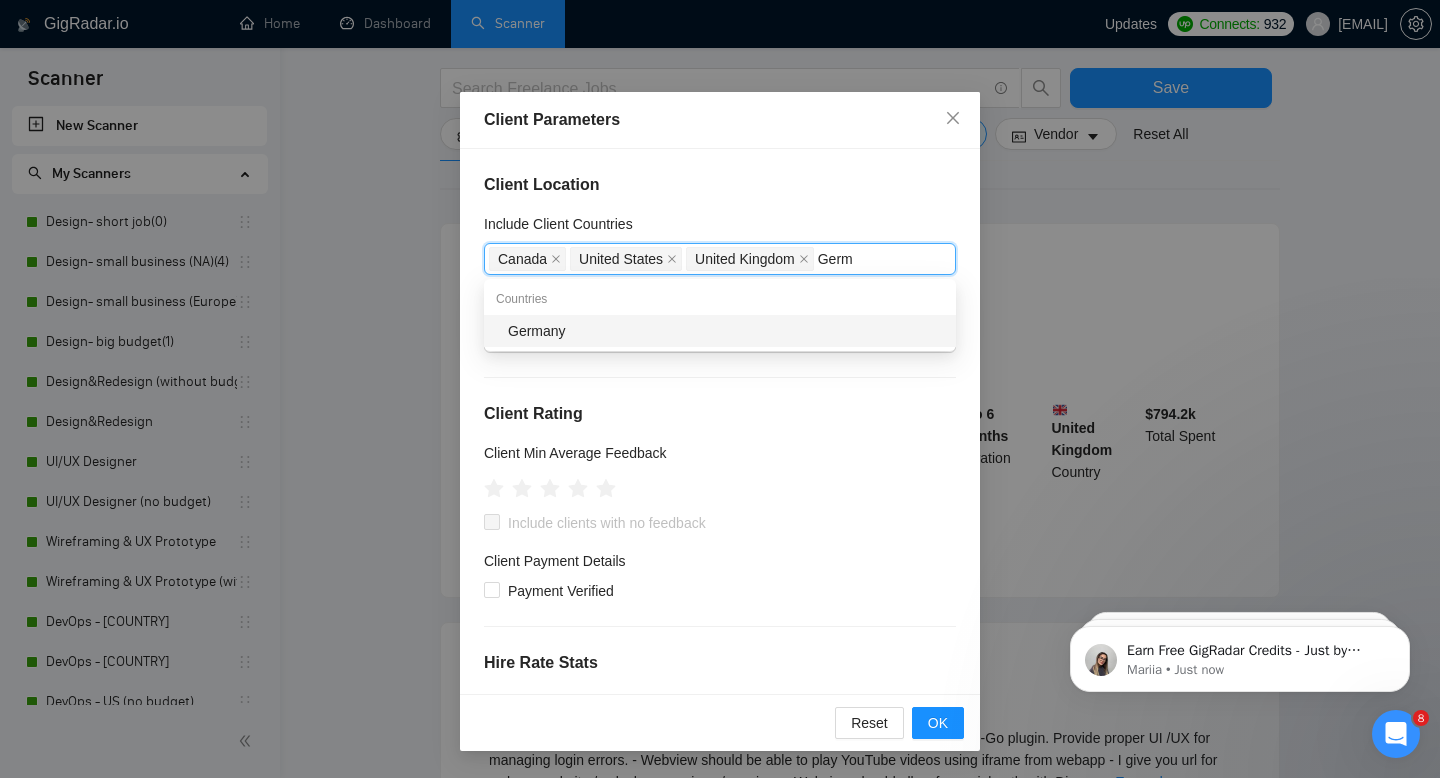click on "Germany" at bounding box center [726, 331] 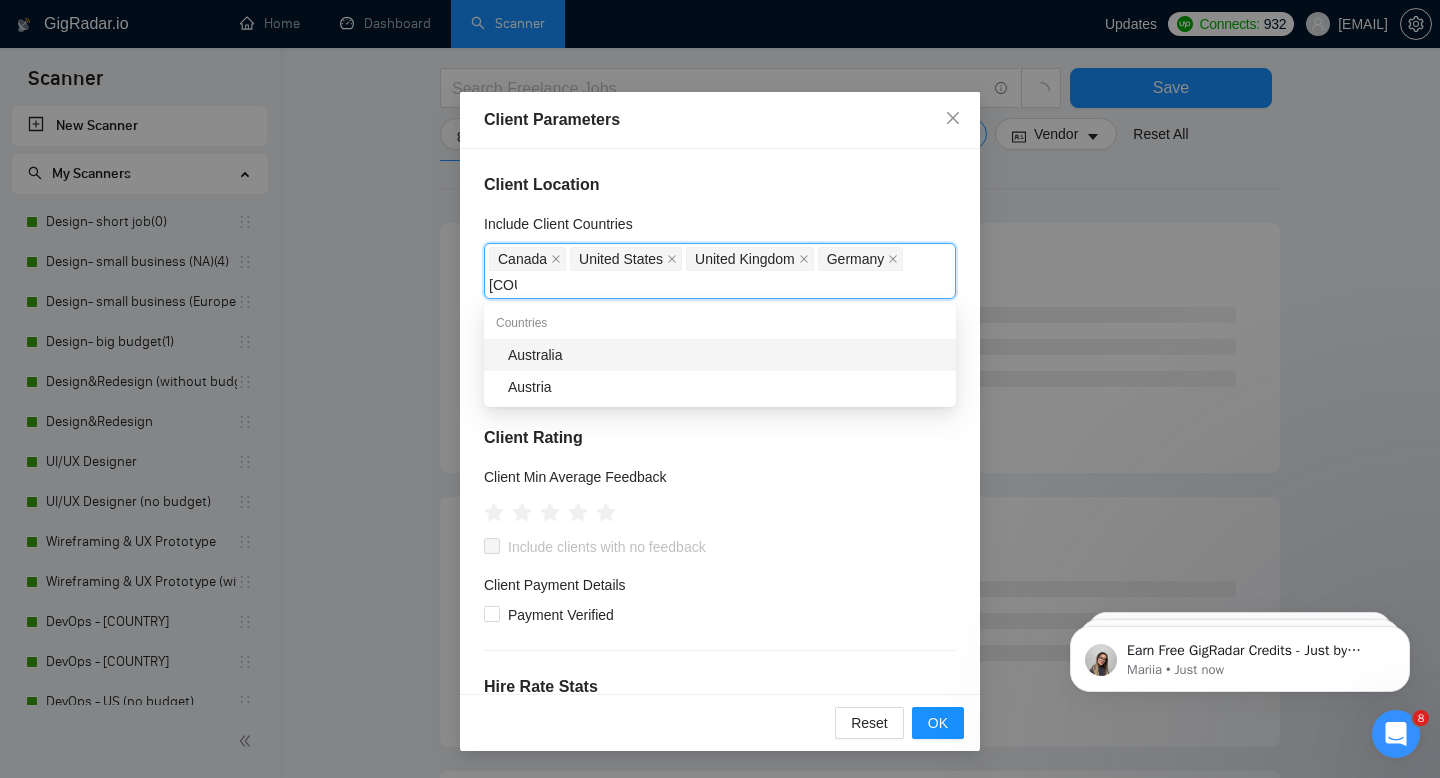 type on "[COUNTRY]" 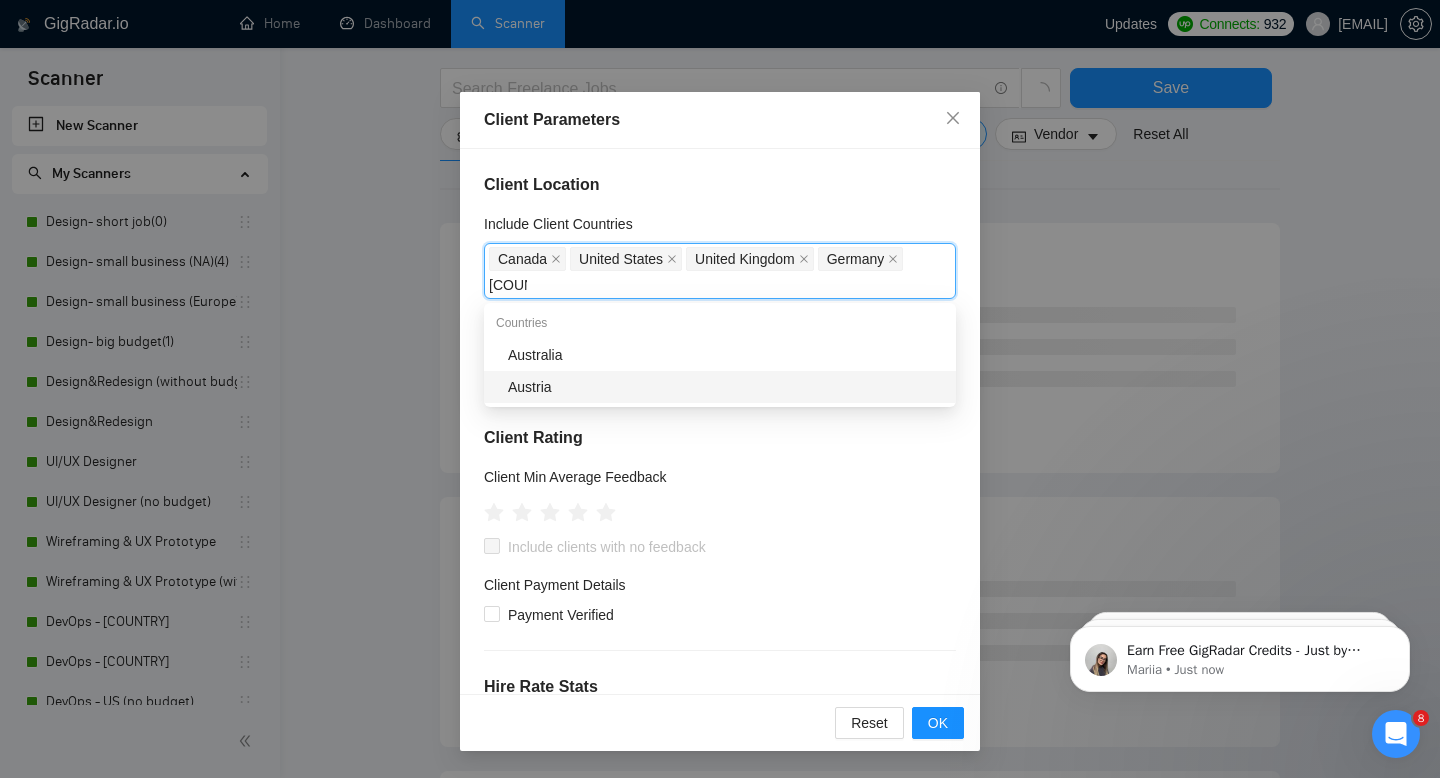 click on "Austria" at bounding box center (726, 387) 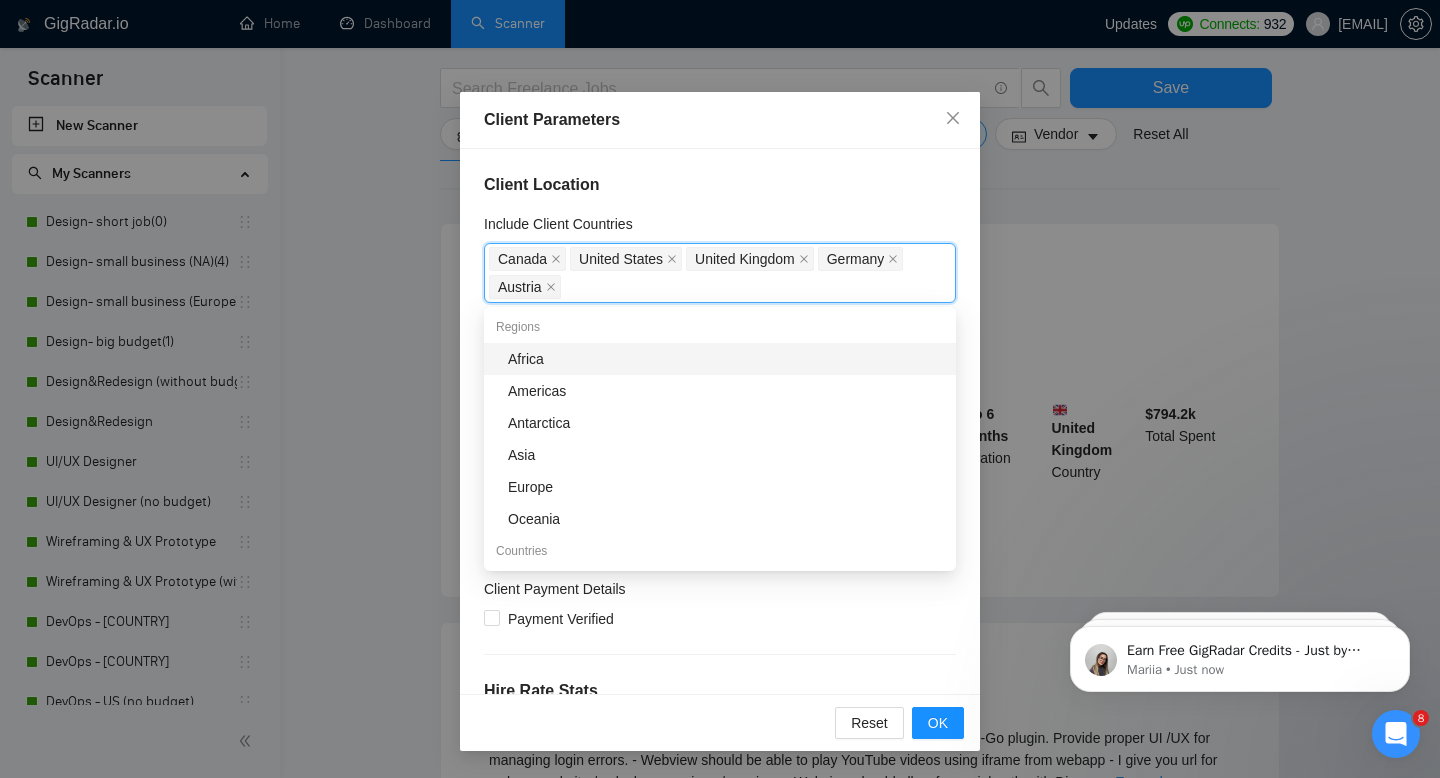 click on "Client Location Include Client Countries Canada United States United Kingdom Germany Austria   Exclude Client Countries   Select Client Rating Client Min Average Feedback Include clients with no feedback Client Payment Details Payment Verified Hire Rate Stats   Client Total Spent $ Min - $ Max Client Hire Rate New   Any hire rate   Avg Hourly Rate Paid New $ Min - $ Max Include Clients without Sufficient History Client Profile Client Industry New   Any industry Client Company Size   Any company size Enterprise Clients New   Any clients" at bounding box center (720, 421) 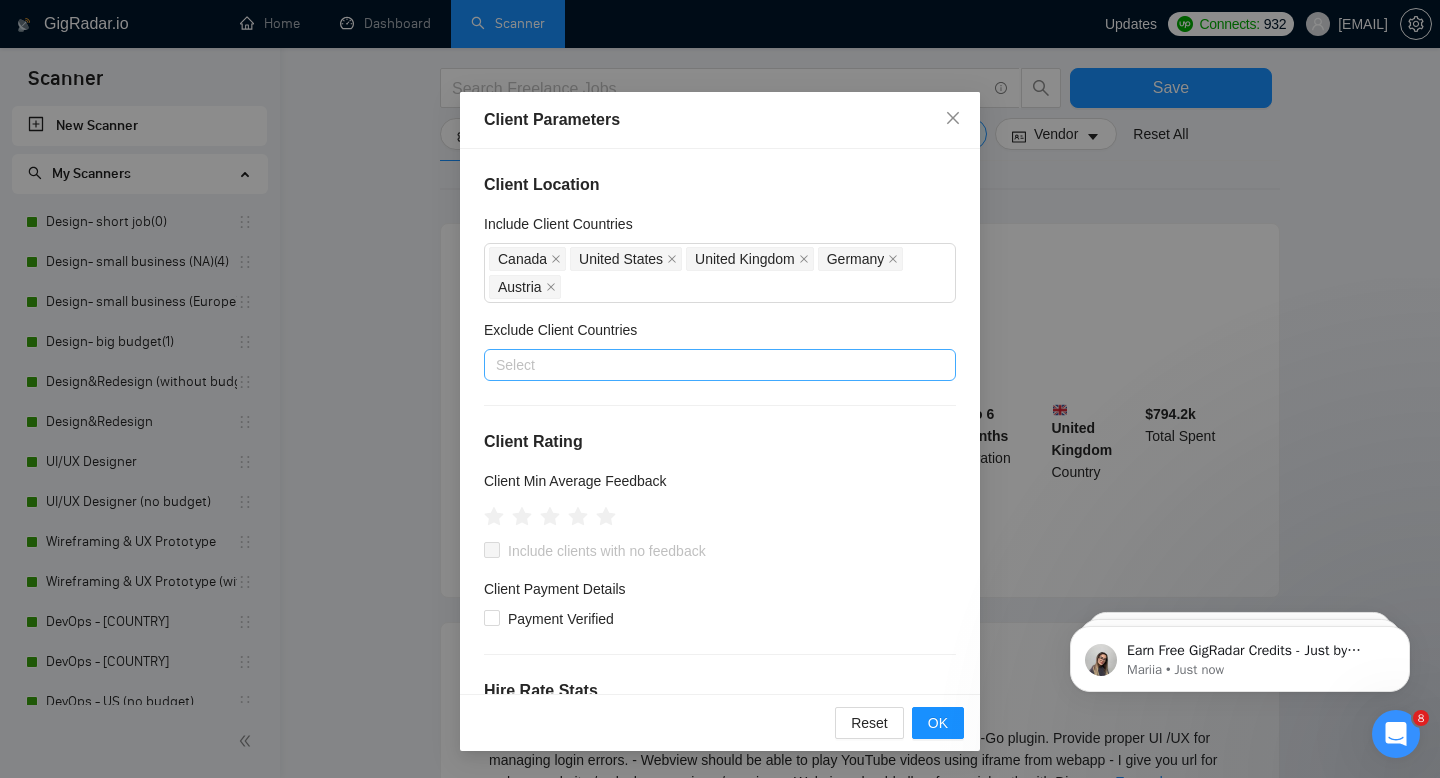 click at bounding box center (710, 365) 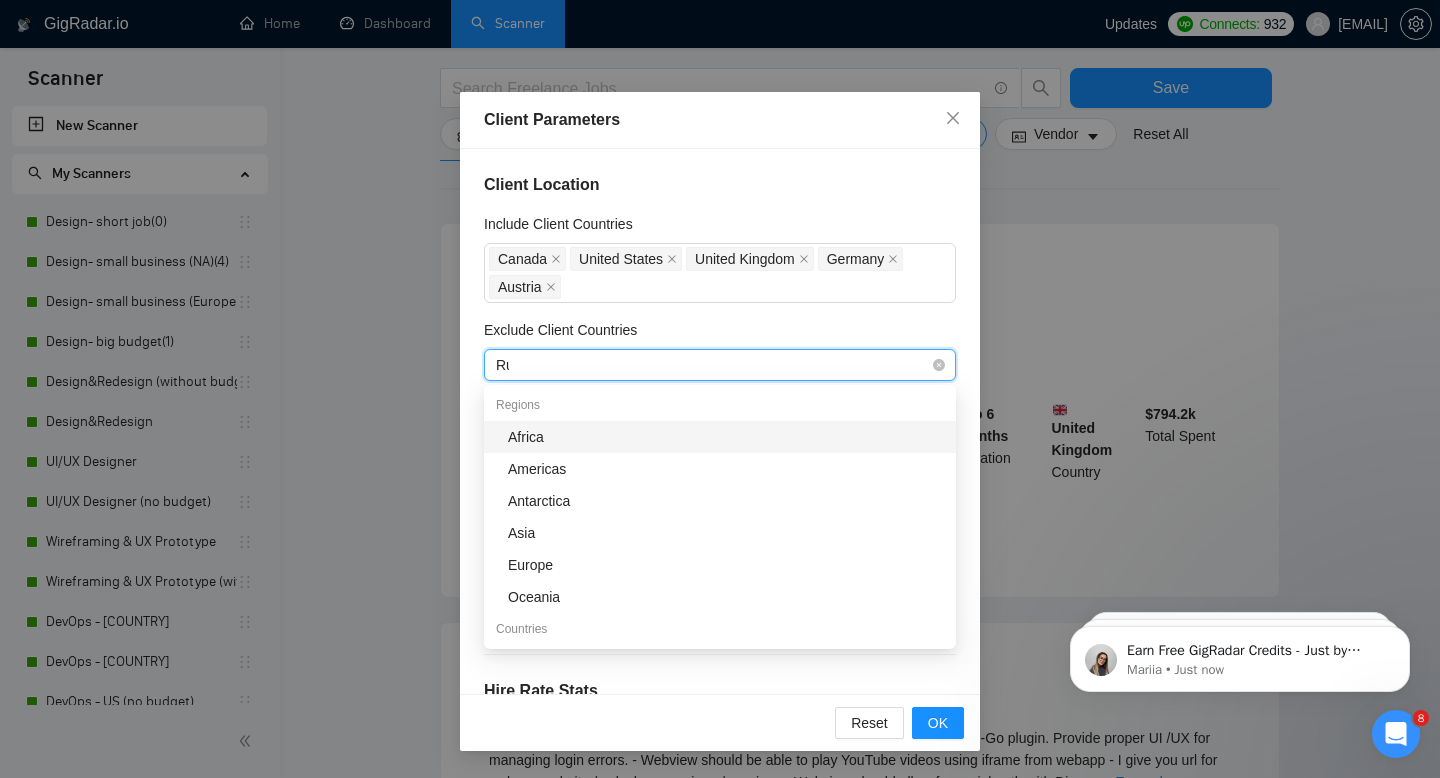 type on "Rus" 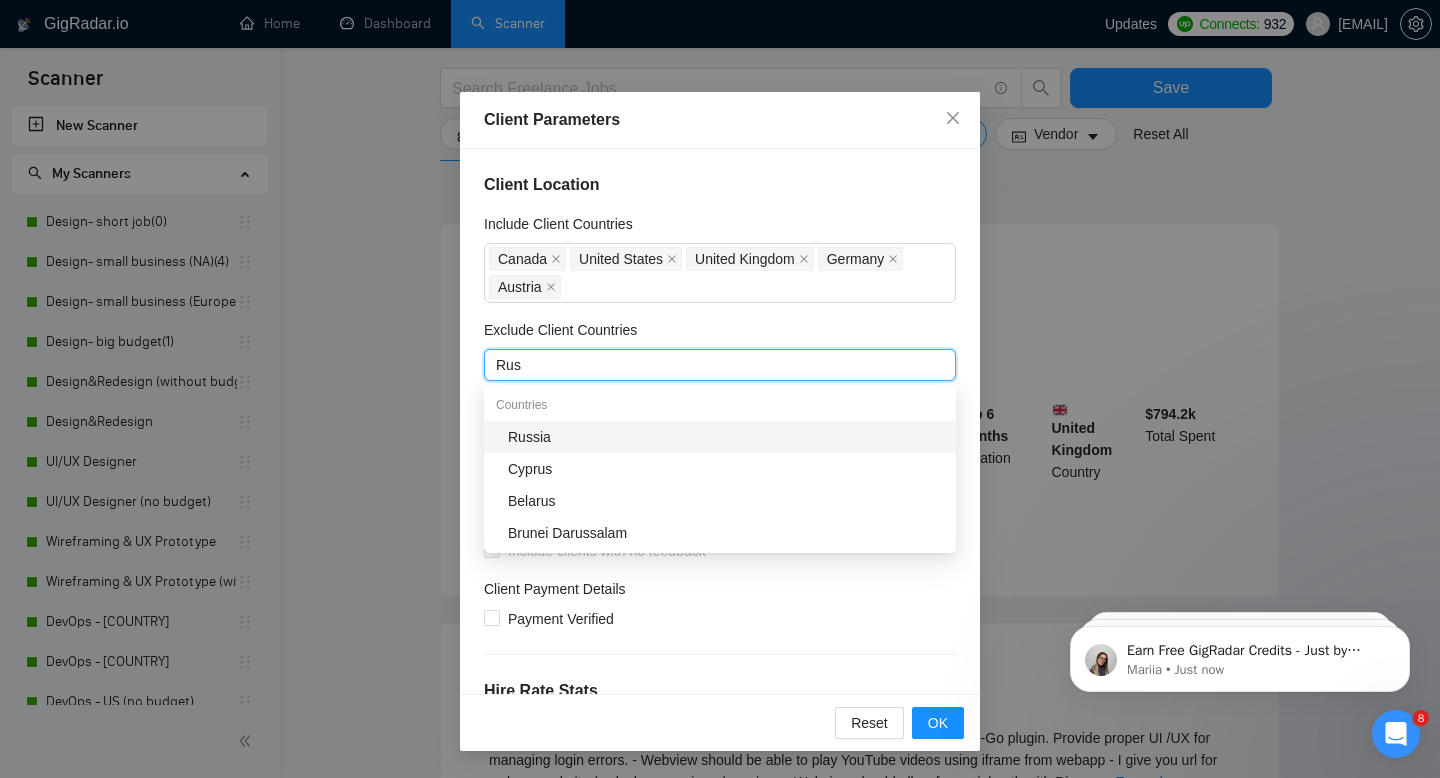 click on "Russia" at bounding box center [726, 437] 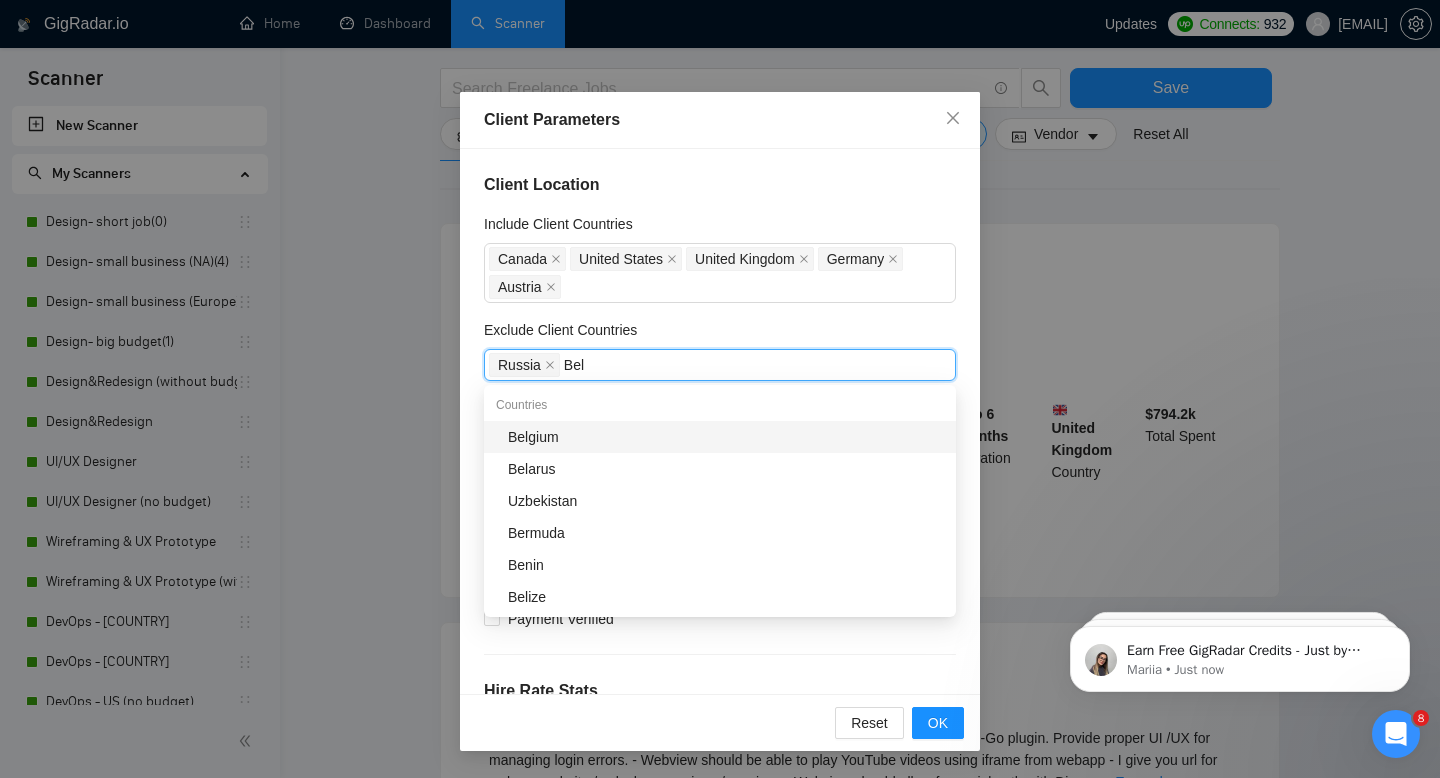 type on "[STATE]" 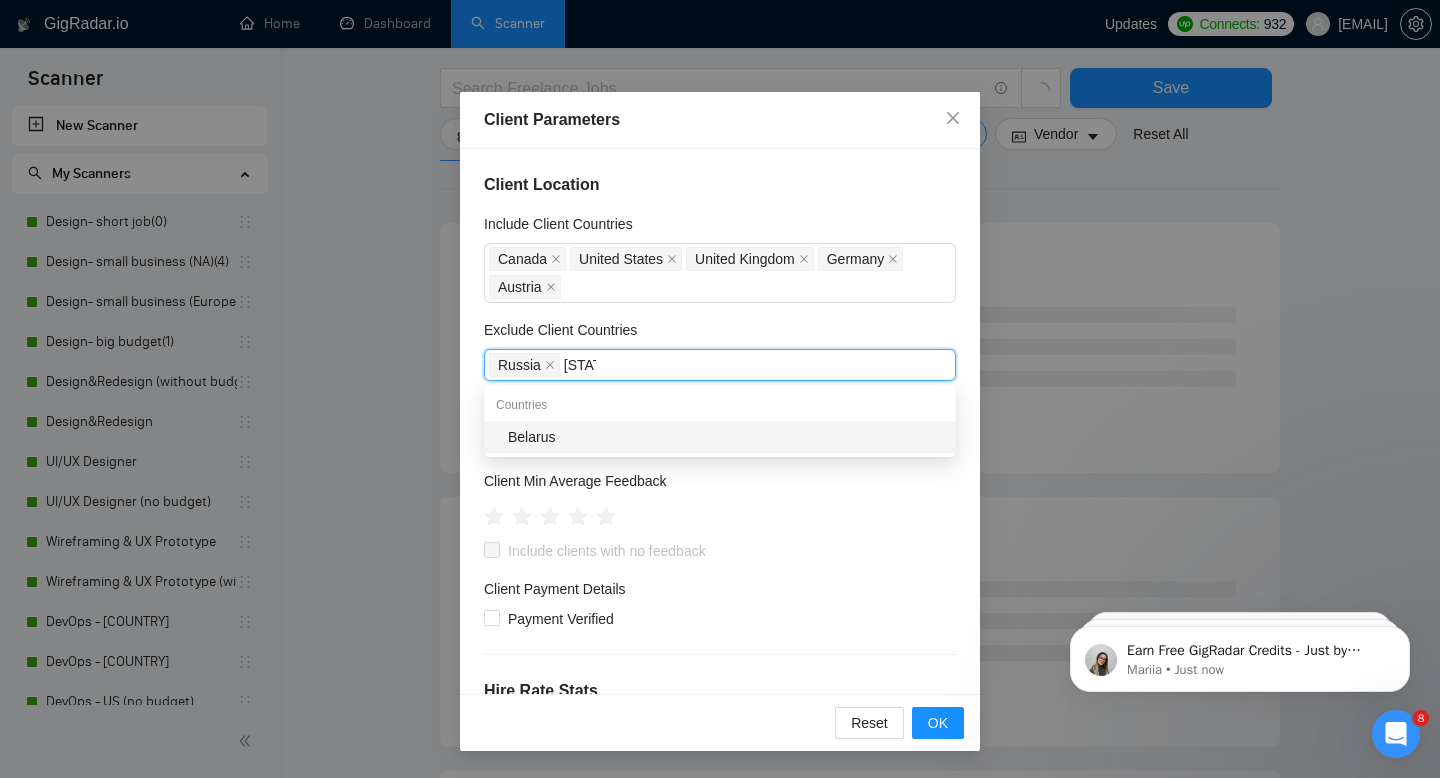 click on "Belarus" at bounding box center [726, 437] 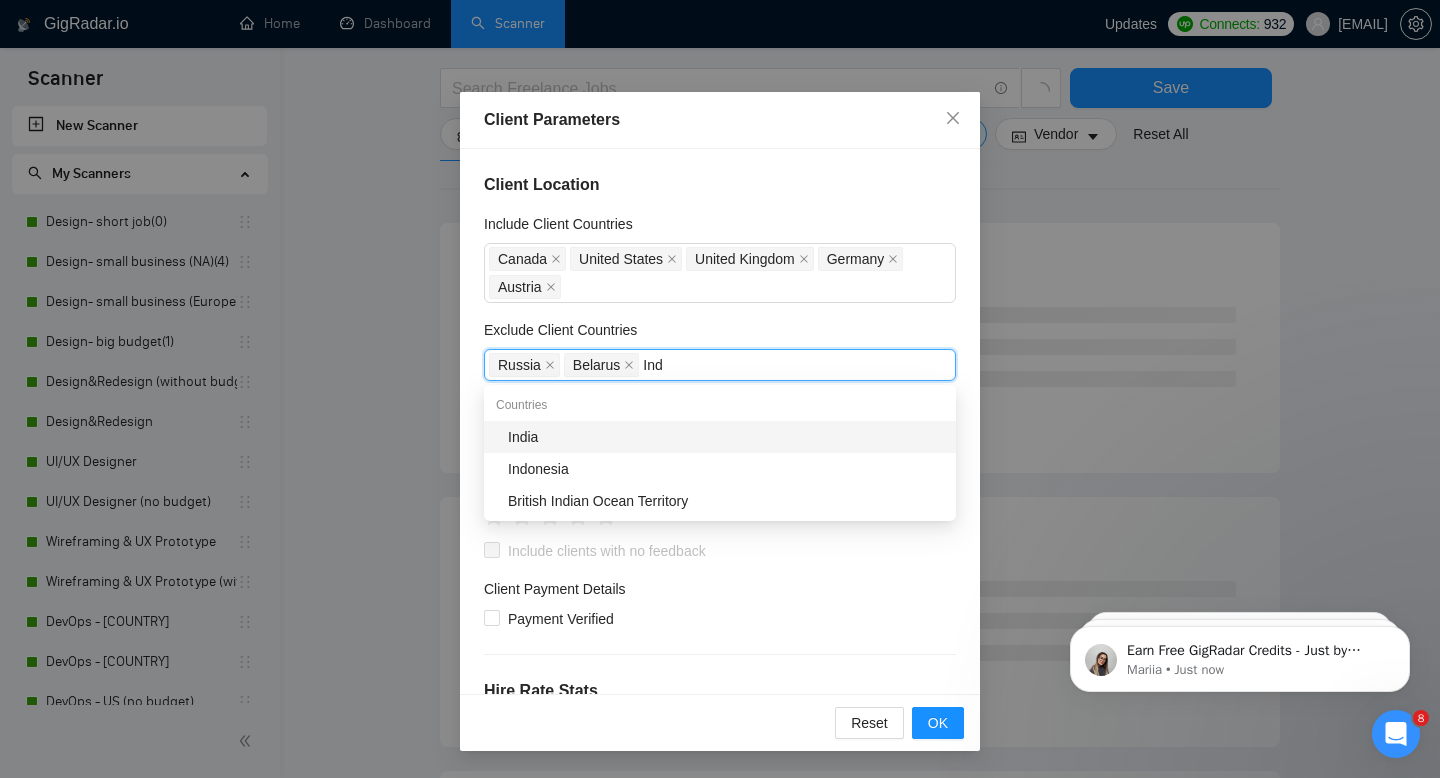 type on "Indi" 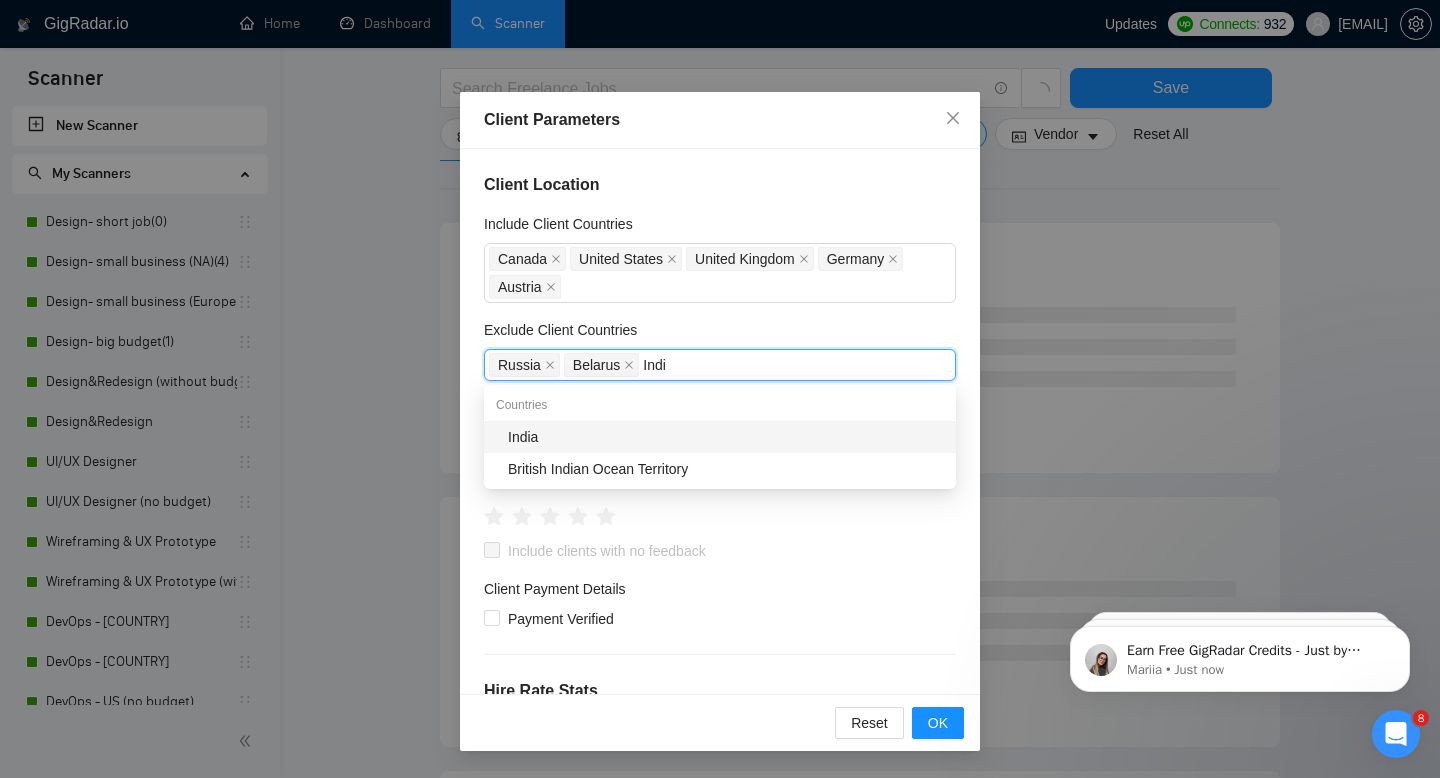 click on "India" at bounding box center [726, 437] 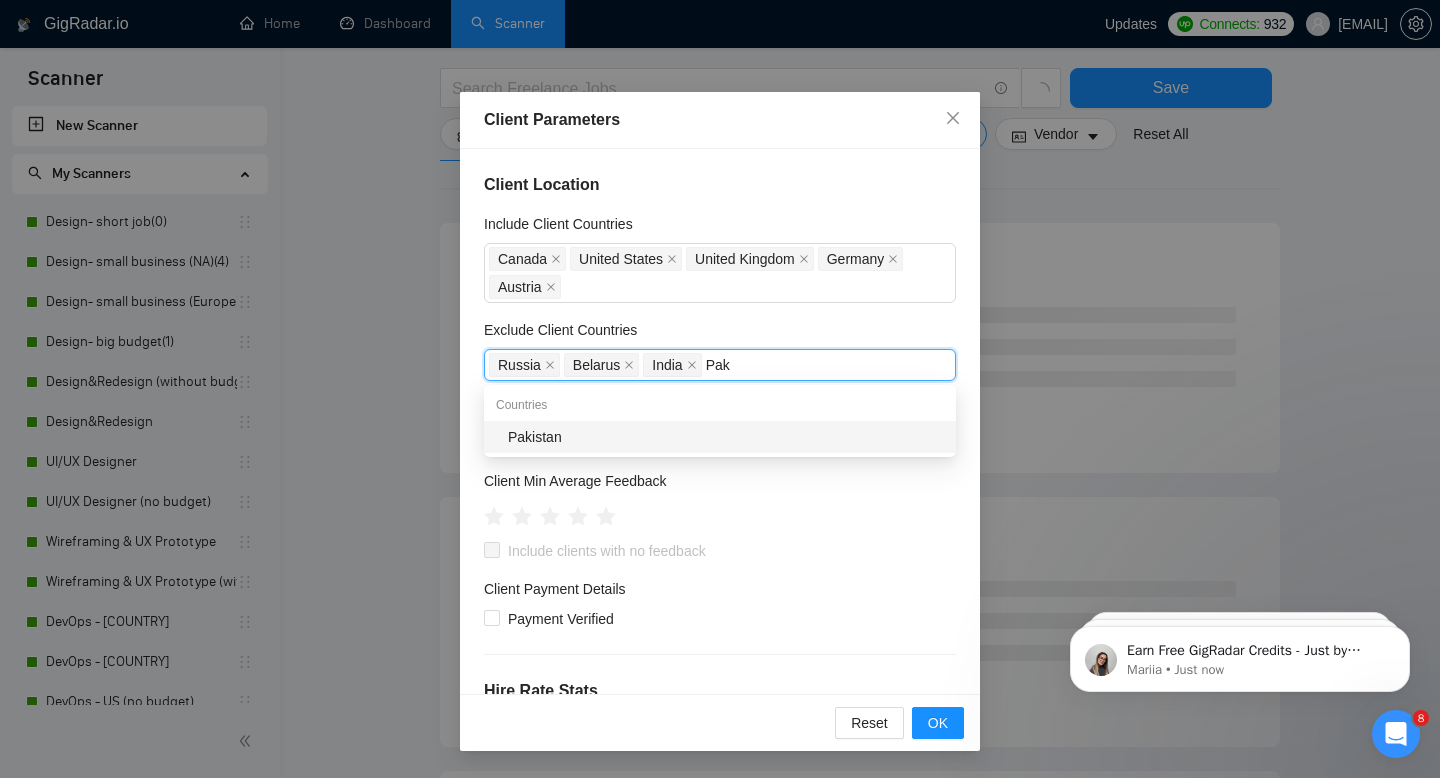 type on "Paki" 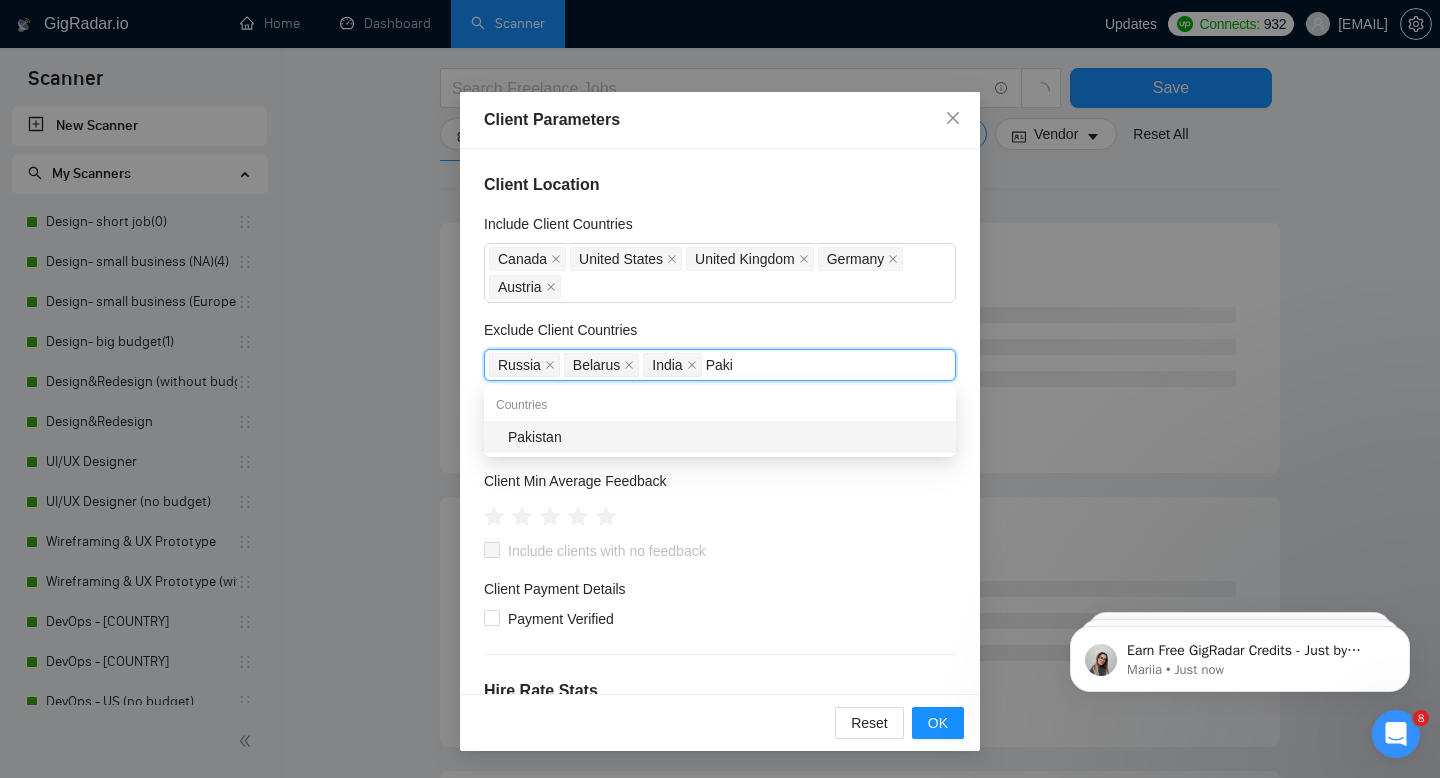 click on "Pakistan" at bounding box center [726, 437] 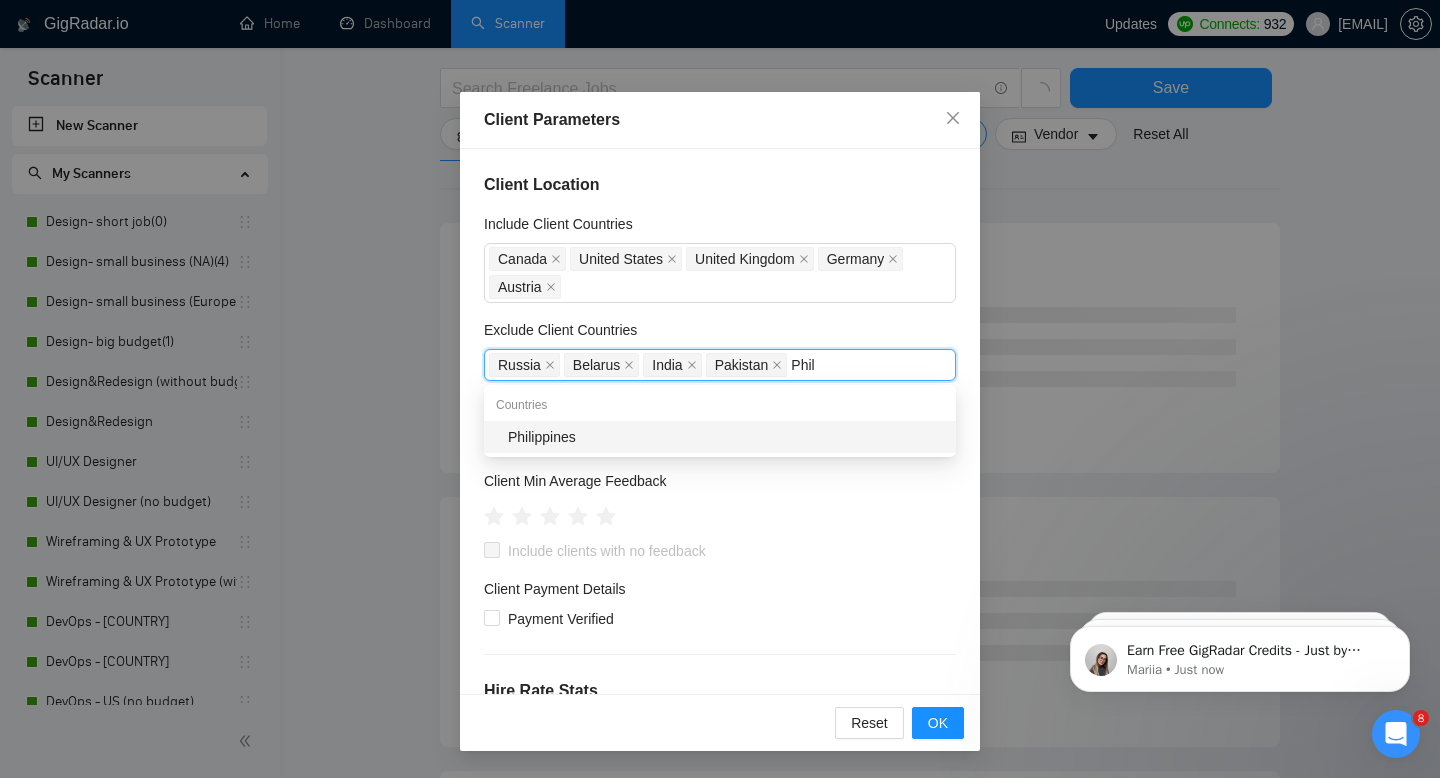 type on "Phili" 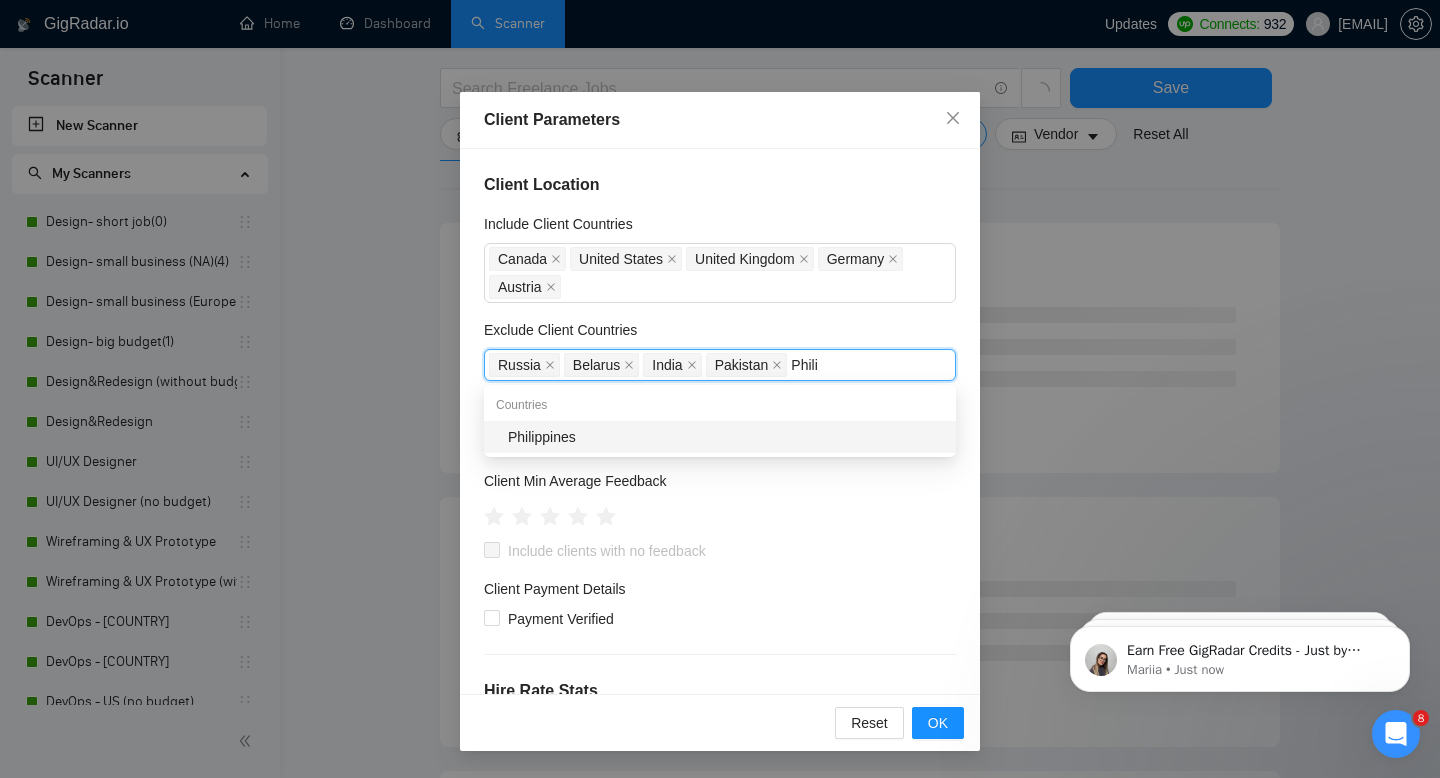 click on "Philippines" at bounding box center [726, 437] 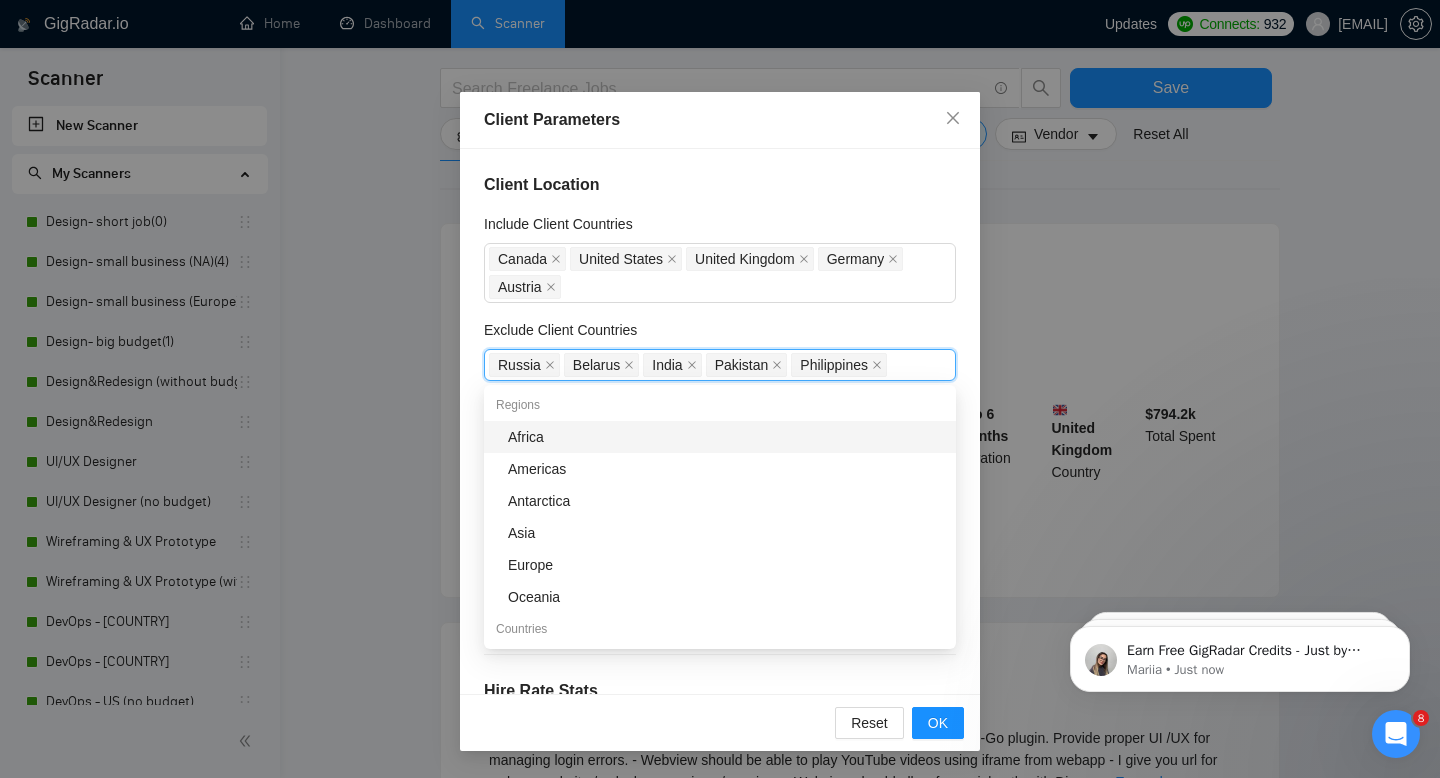 click on "Client Location Include Client Countries Canada United States United Kingdom Germany Austria   Exclude Client Countries Russia Belarus India Pakistan Philippines   Client Rating Client Min Average Feedback Include clients with no feedback Client Payment Details Payment Verified Hire Rate Stats   Client Total Spent $ Min - $ Max Client Hire Rate New   Any hire rate   Avg Hourly Rate Paid New $ Min - $ Max Include Clients without Sufficient History Client Profile Client Industry New   Any industry Client Company Size   Any company size Enterprise Clients New   Any clients" at bounding box center (720, 421) 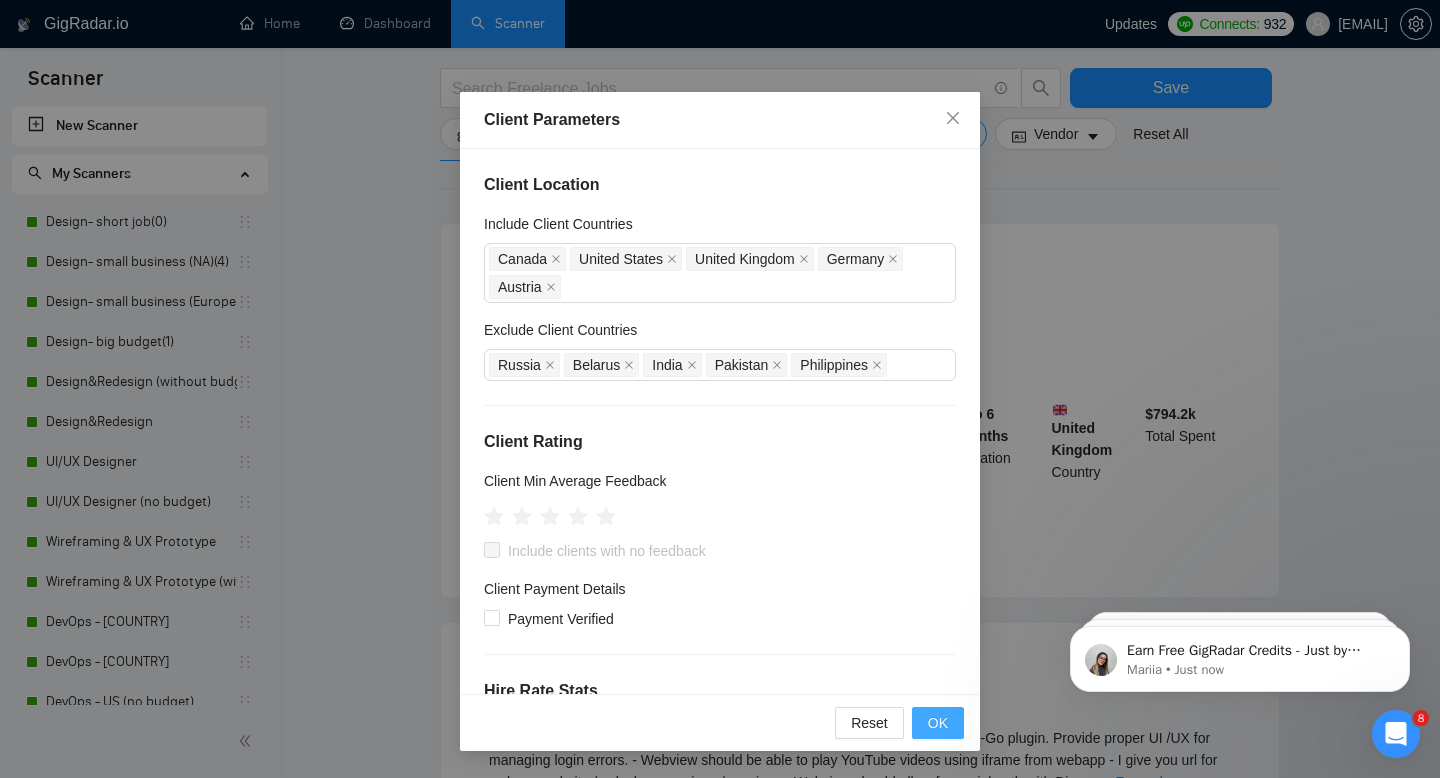 click on "OK" at bounding box center (938, 723) 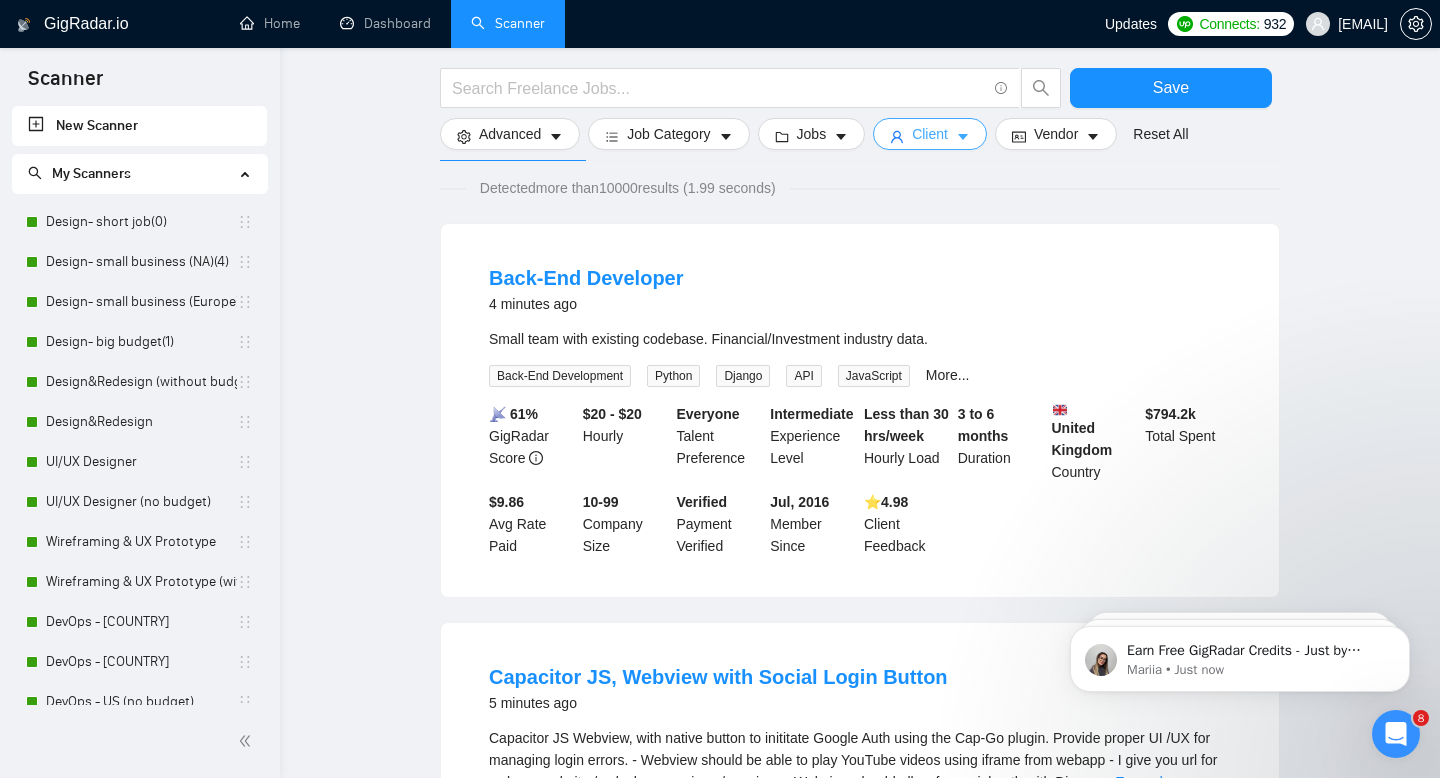 scroll, scrollTop: 0, scrollLeft: 0, axis: both 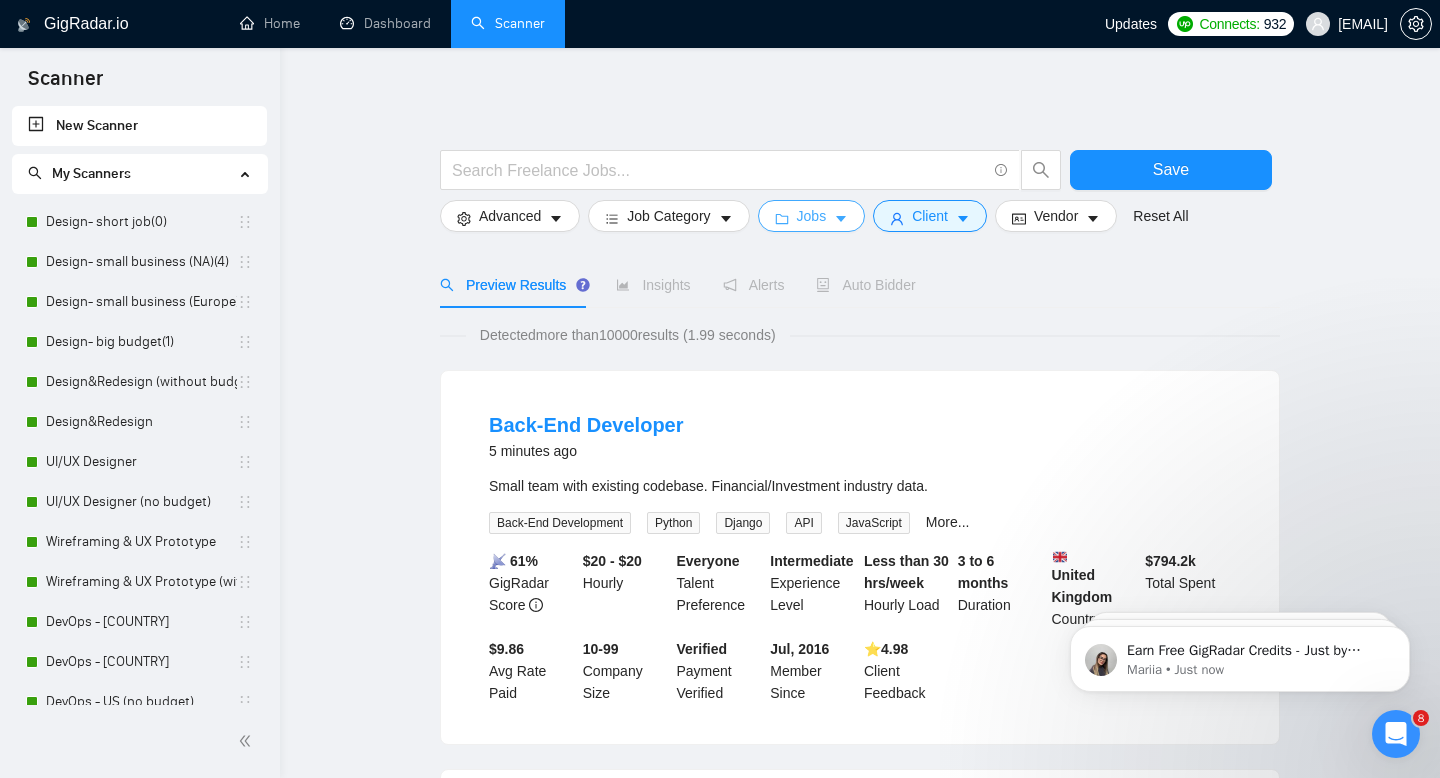 click on "Jobs" at bounding box center [812, 216] 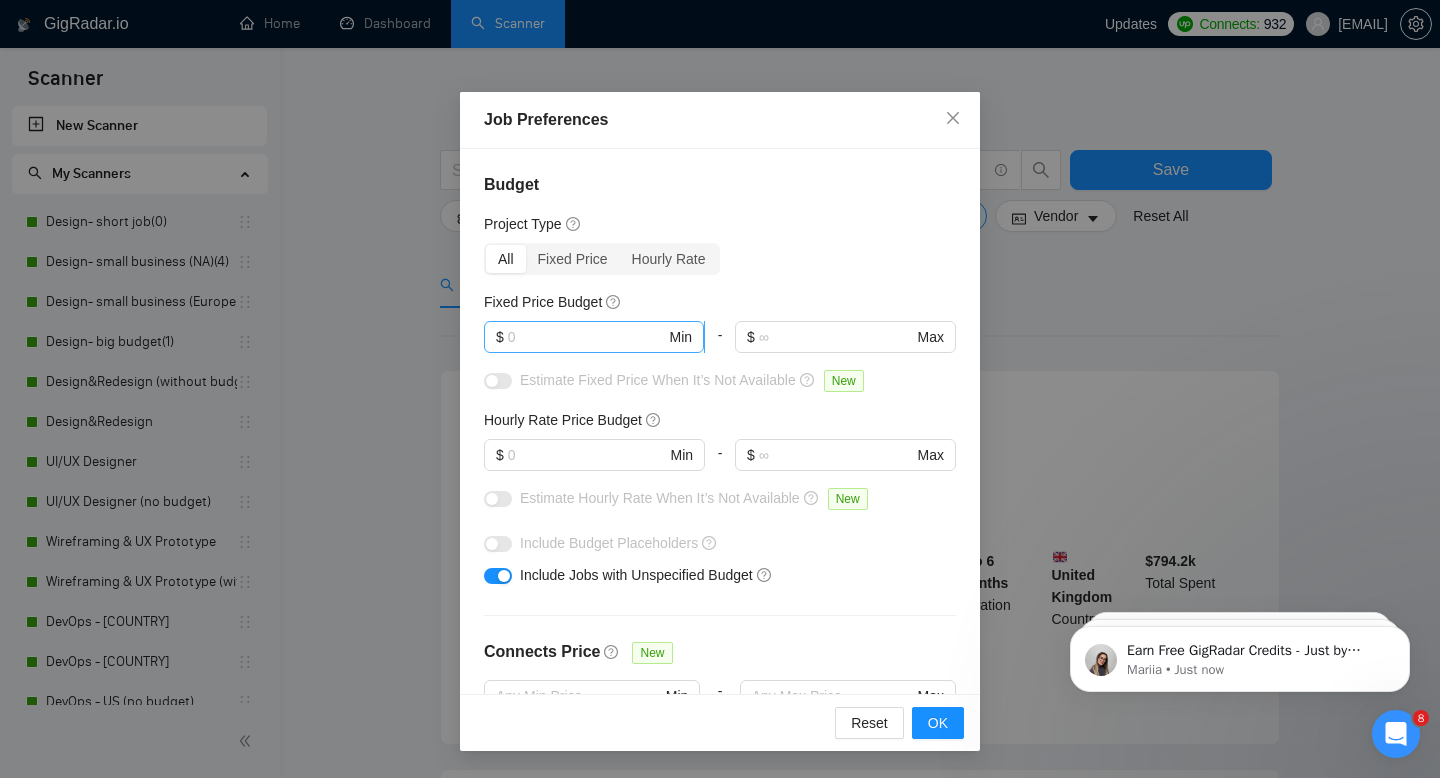 click at bounding box center [587, 337] 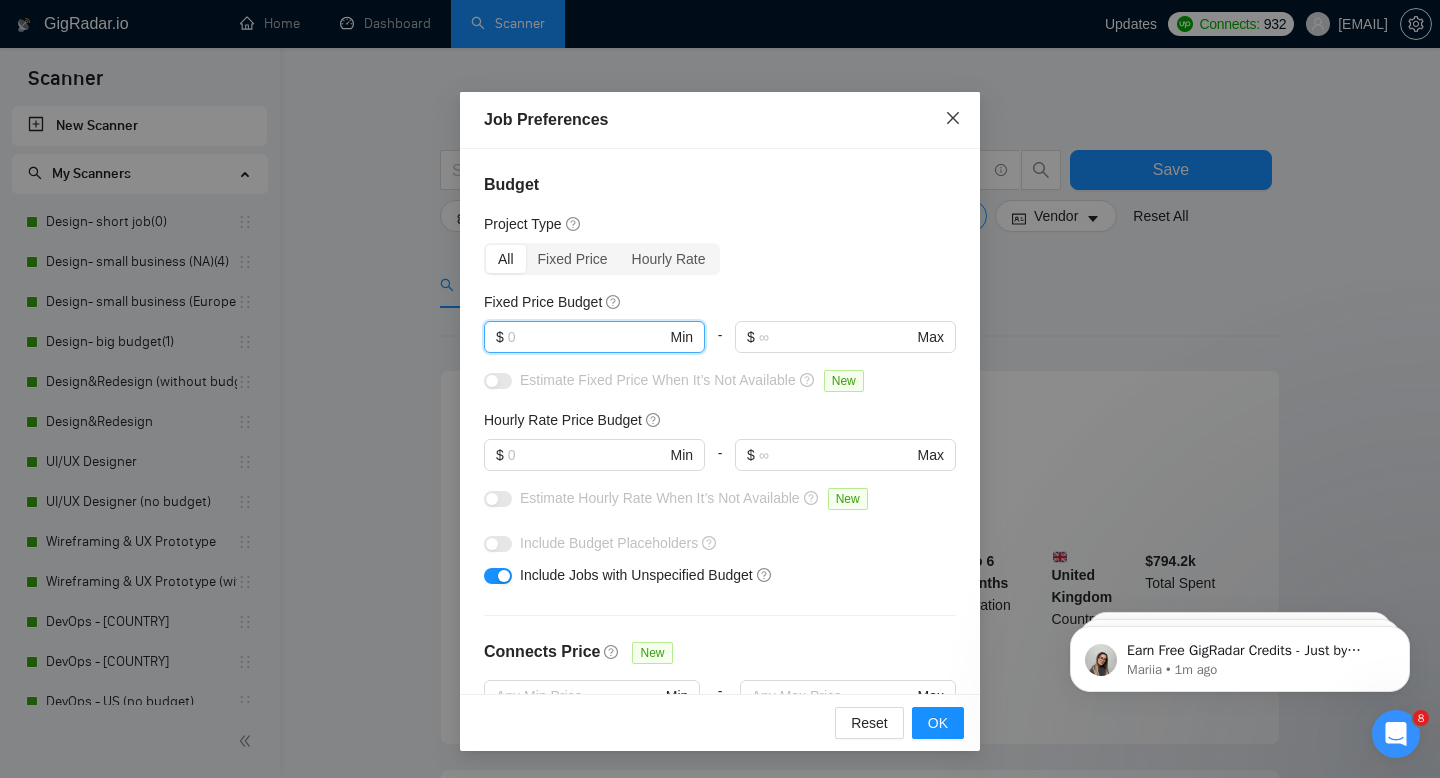 click 